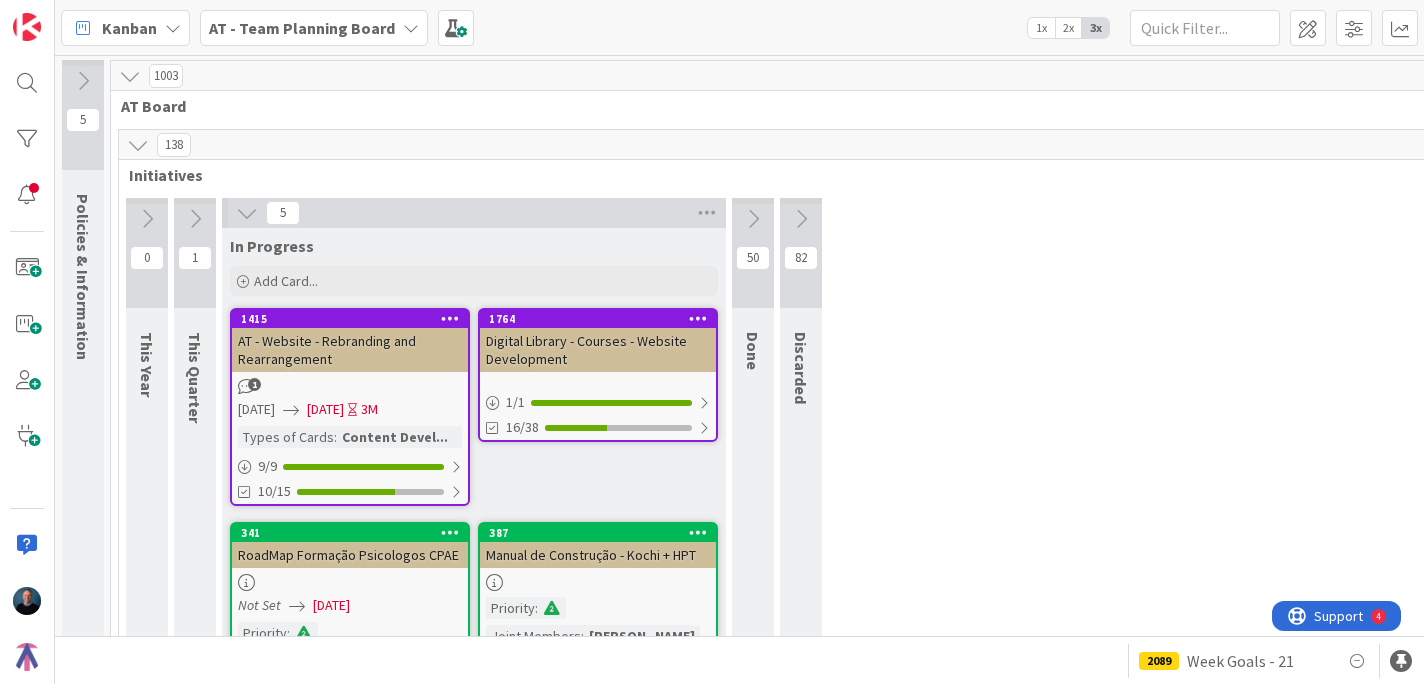 scroll, scrollTop: 0, scrollLeft: 0, axis: both 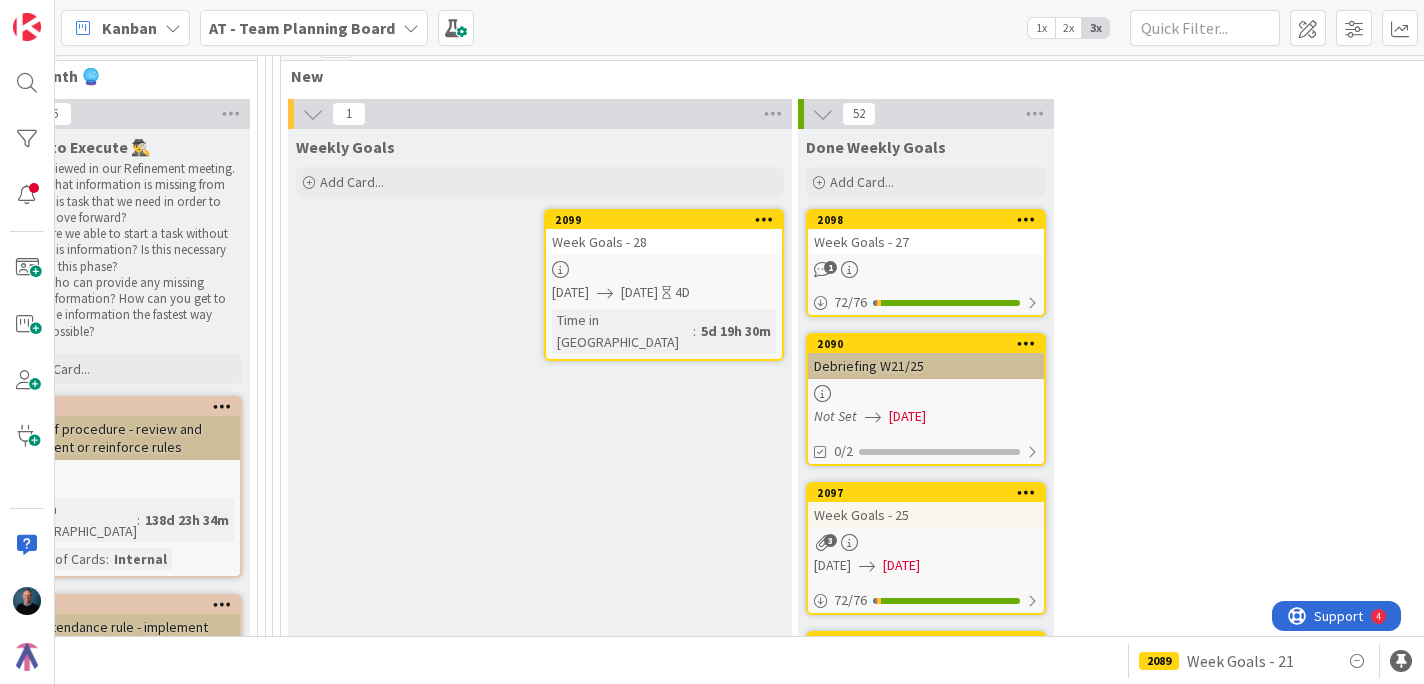 click on "Week Goals - 28" at bounding box center [664, 242] 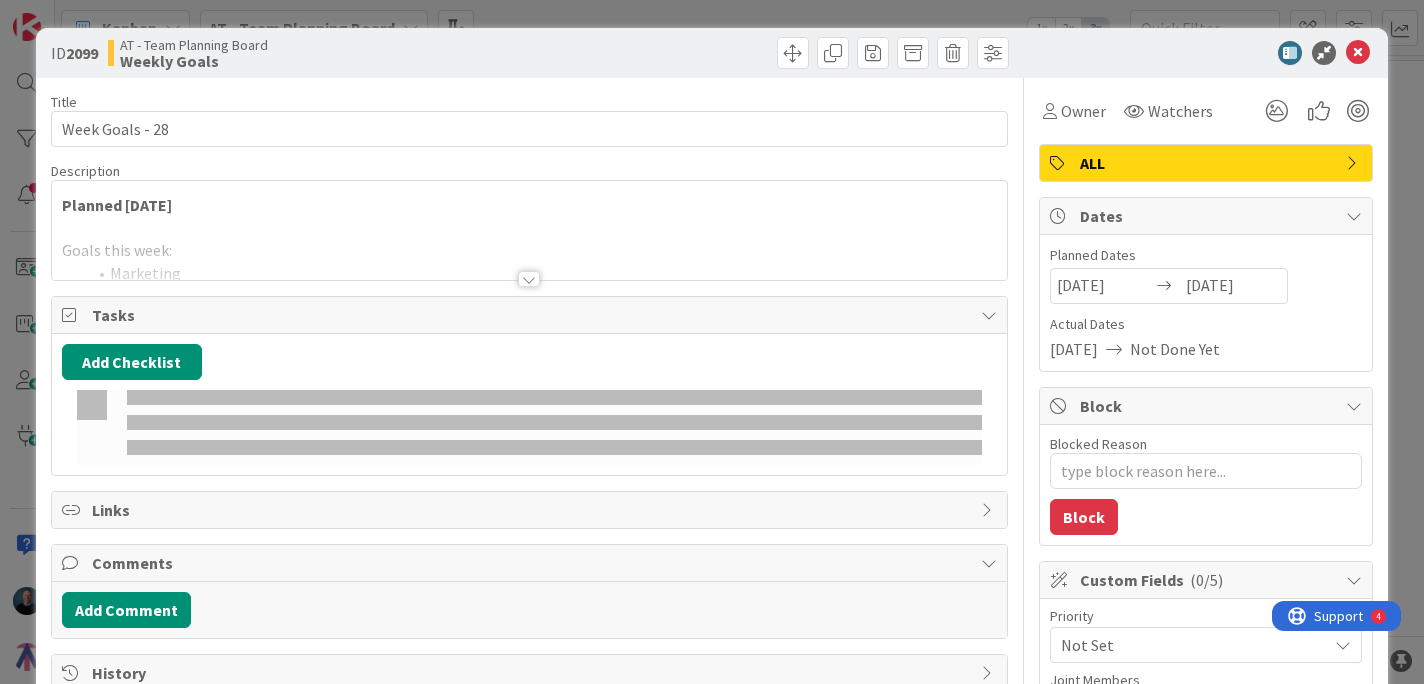type on "x" 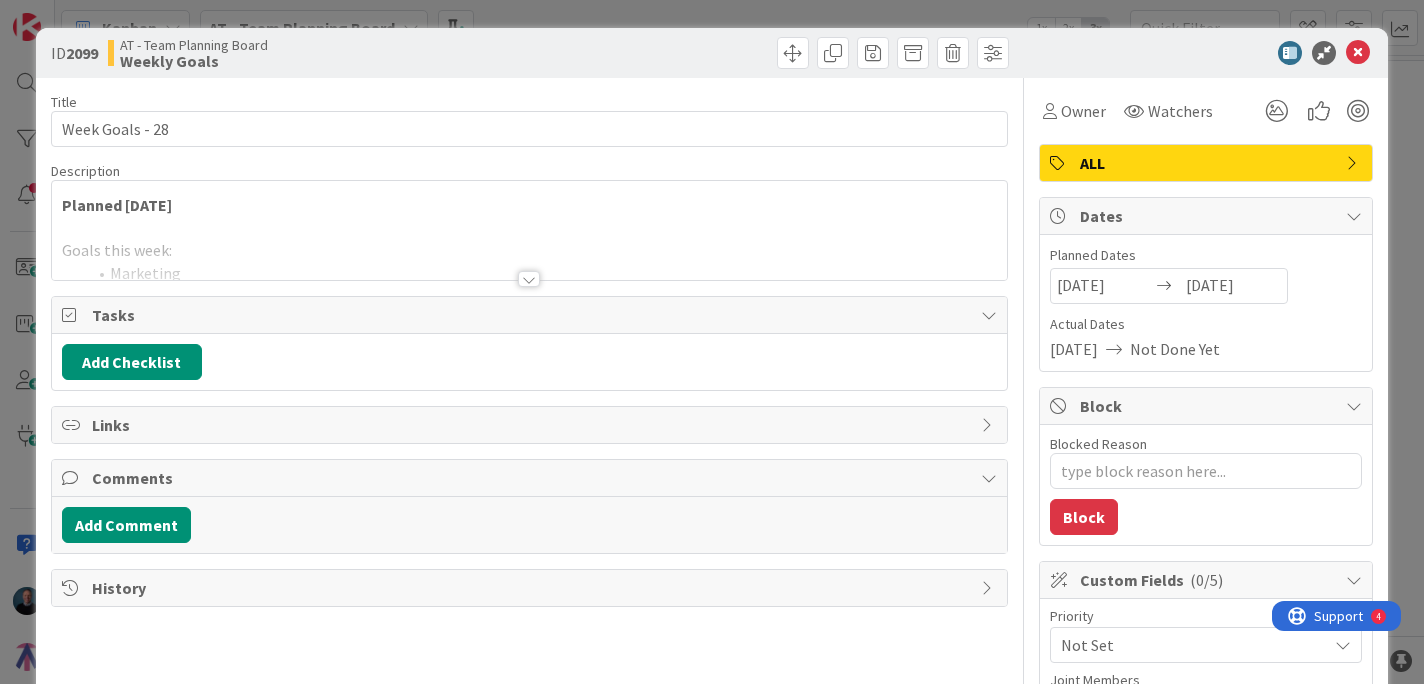 scroll, scrollTop: 0, scrollLeft: 0, axis: both 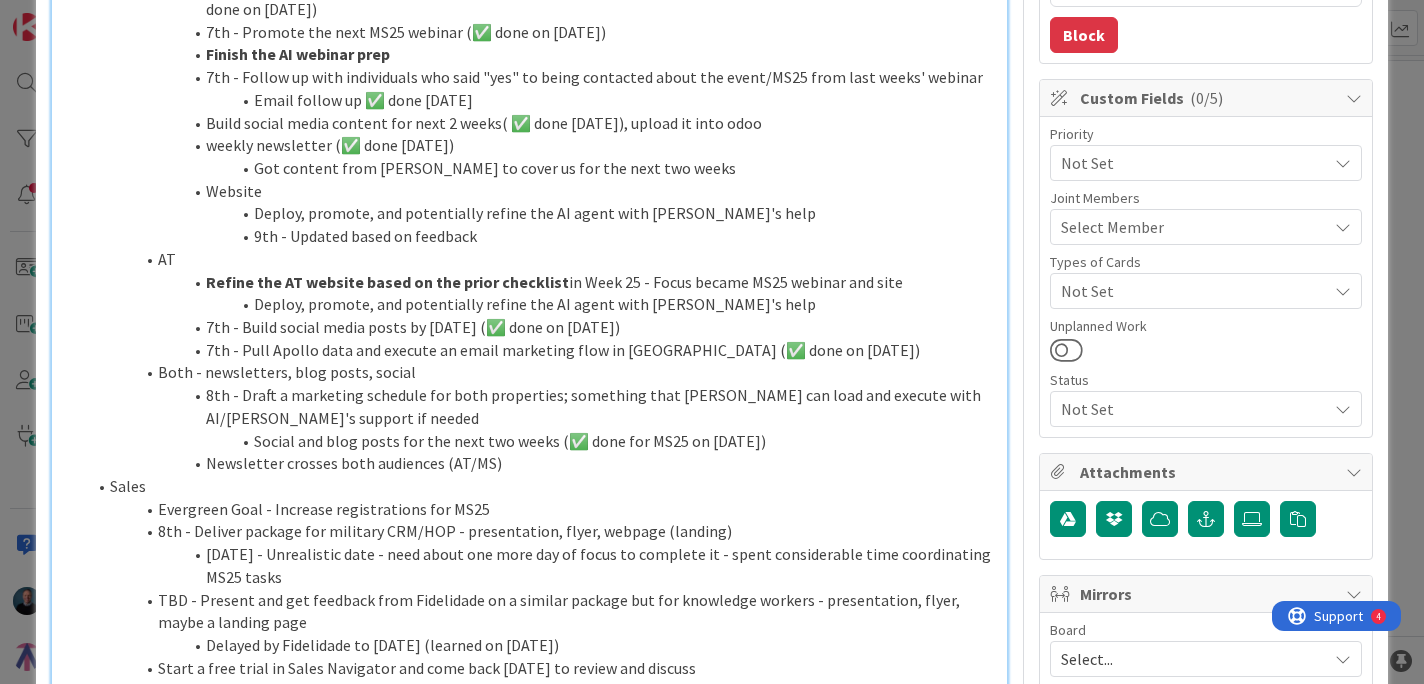 click on "7th - Promote the next MS25 webinar (✅ done on [DATE])" at bounding box center (542, 32) 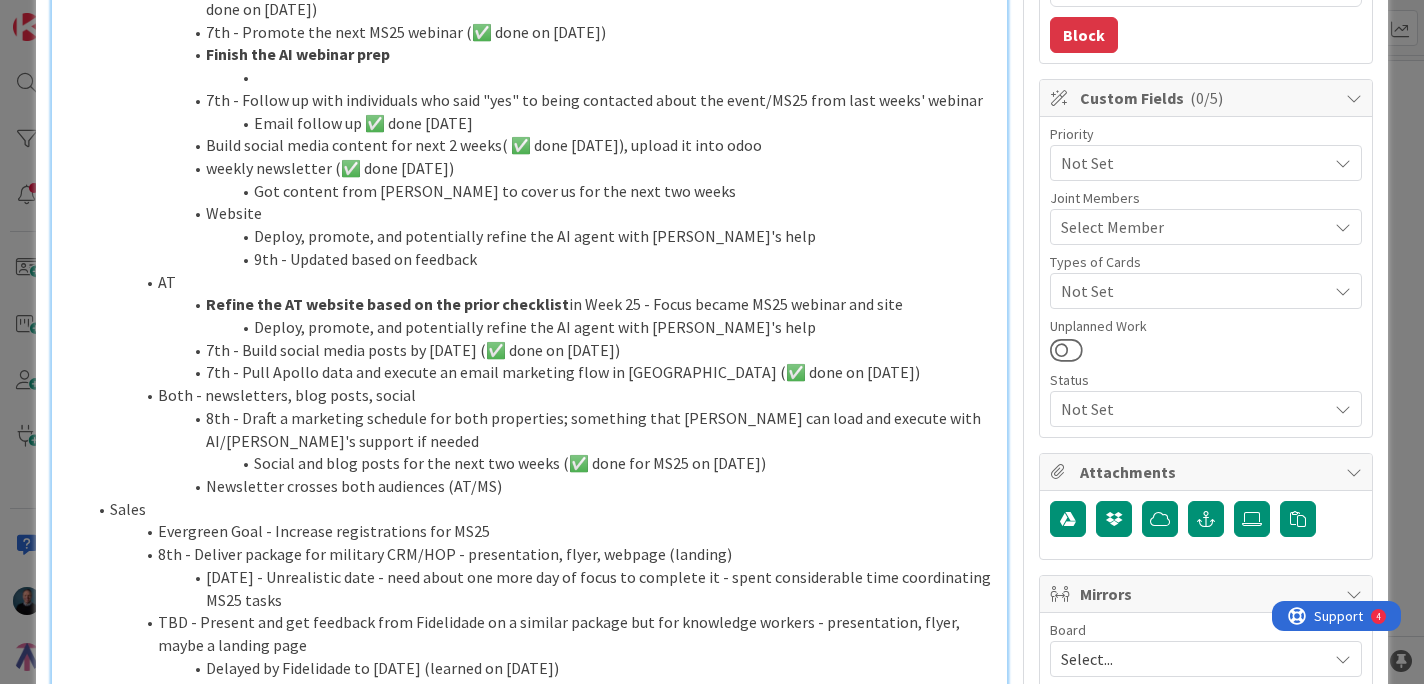 type 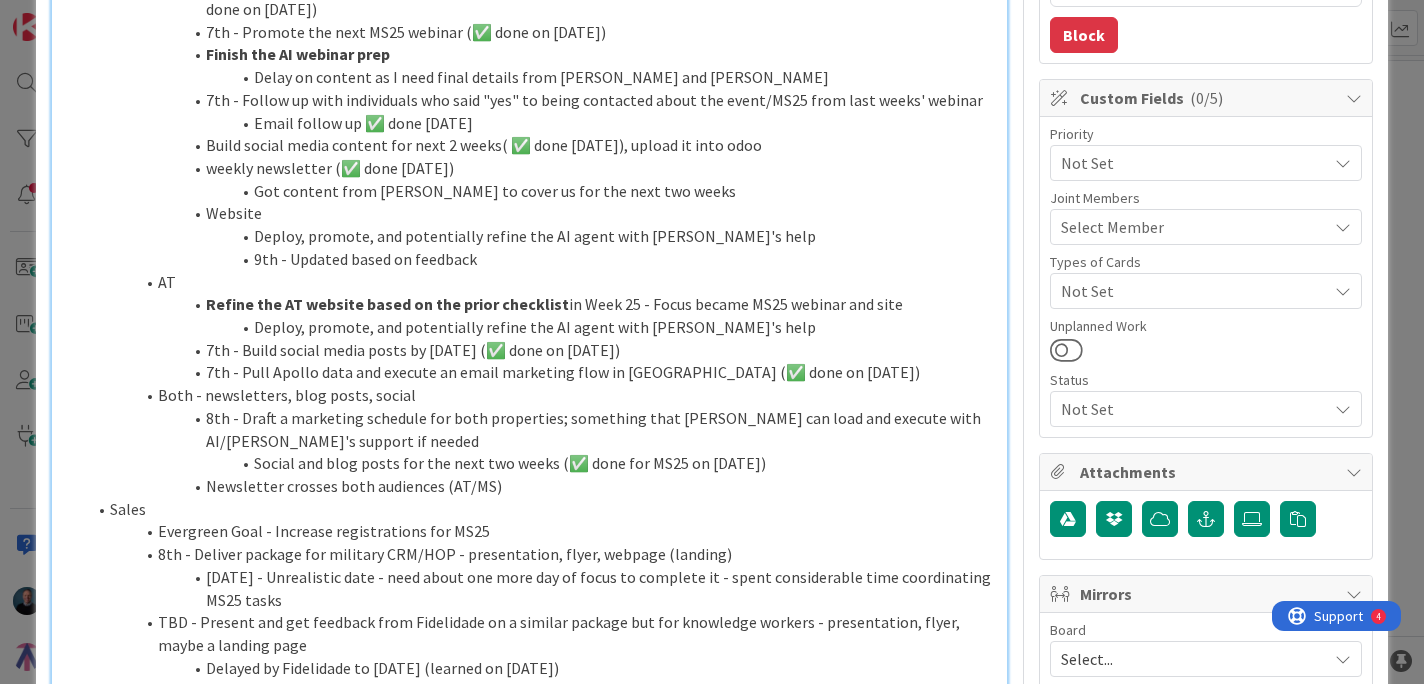 click on "Deploy, promote, and potentially refine the AI agent with [PERSON_NAME]'s help" at bounding box center [542, 327] 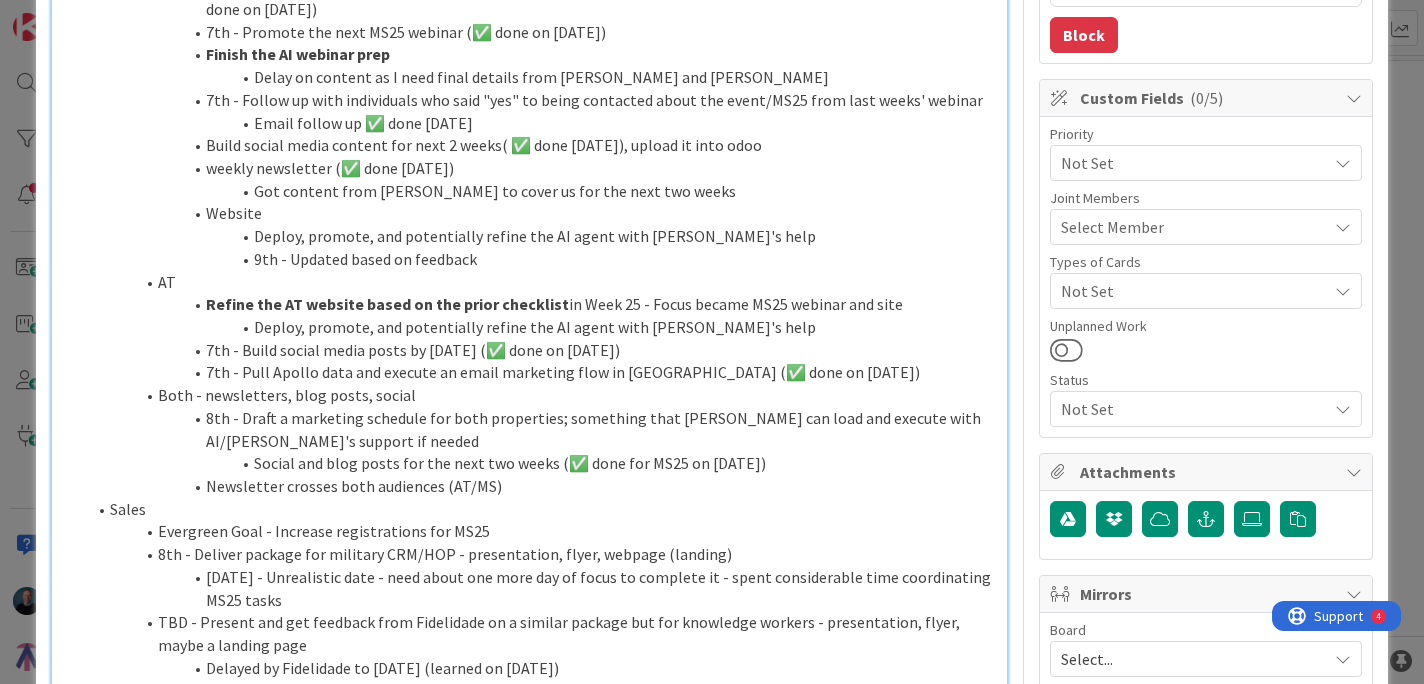 click on "Delay on content as I need final details from [PERSON_NAME] and [PERSON_NAME]" at bounding box center (542, 77) 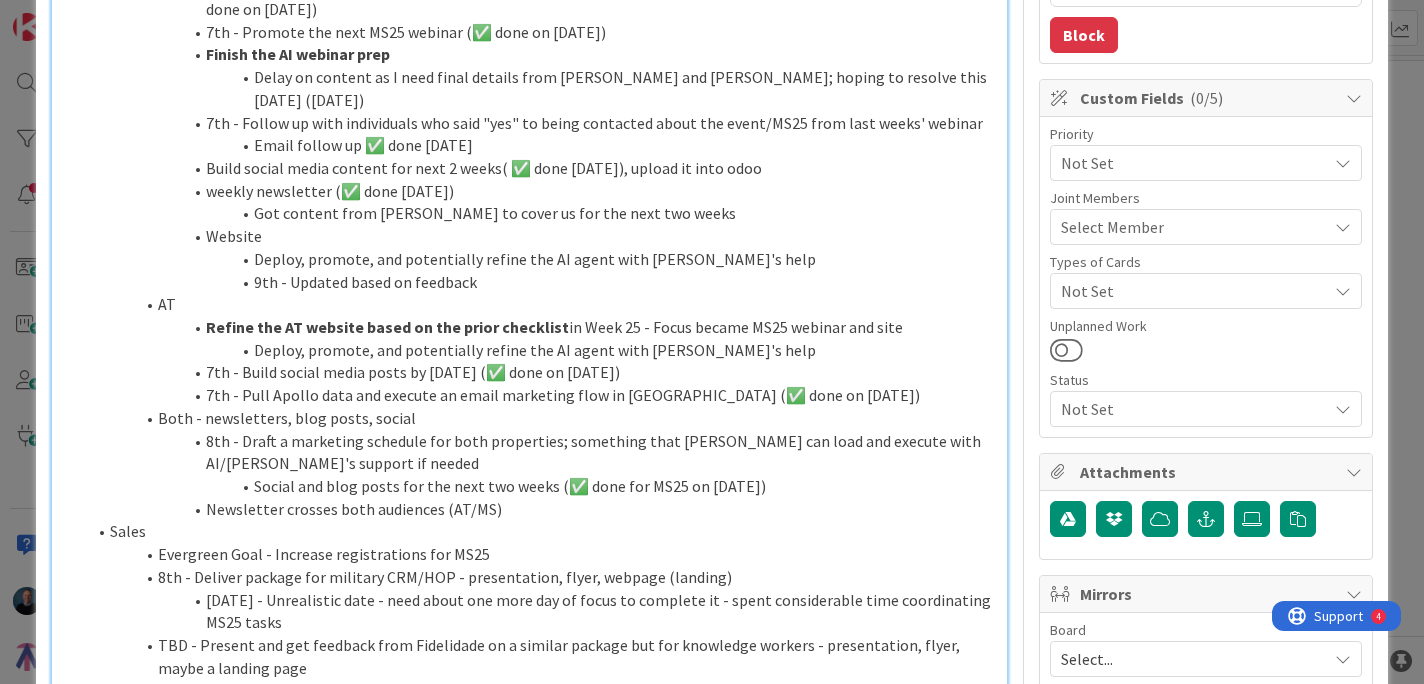 click on "Deploy, promote, and potentially refine the AI agent with [PERSON_NAME]'s help" at bounding box center [542, 350] 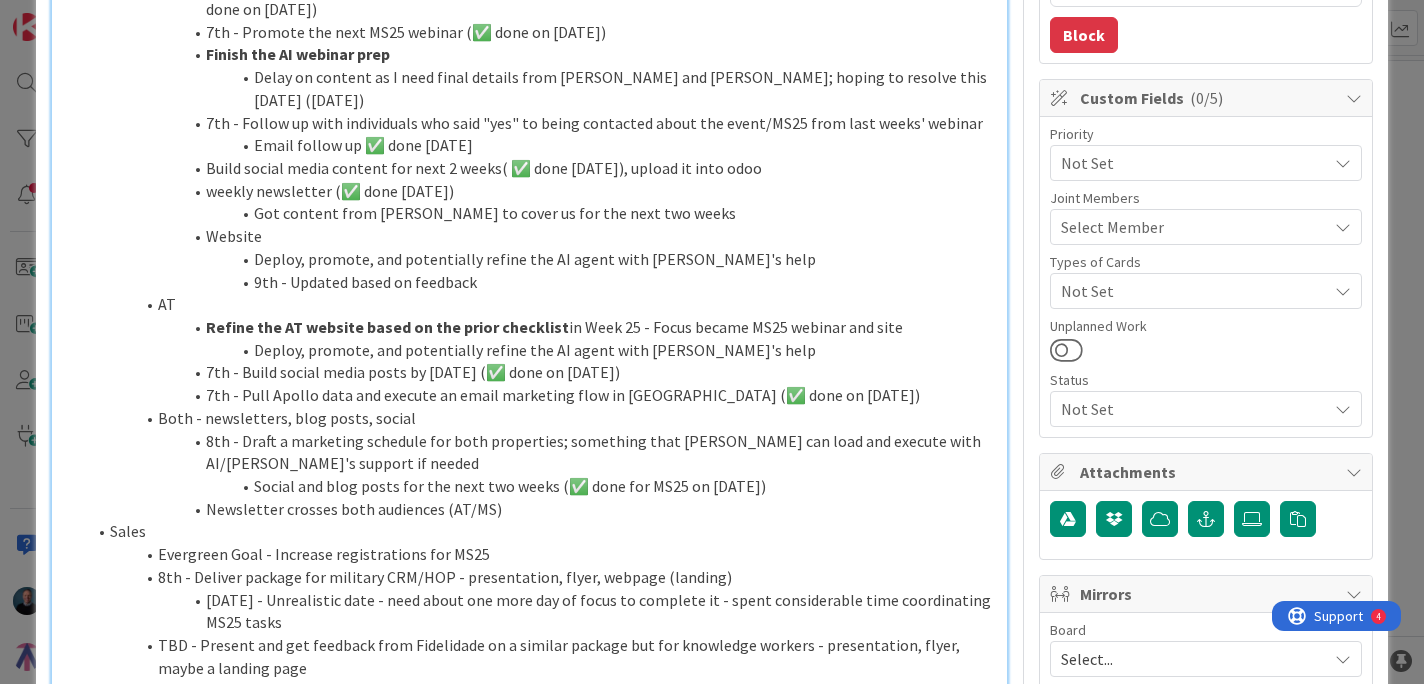 click on "Refine the AT website based on the prior checklist  in Week 25 - Focus became MS25 webinar and site" at bounding box center (542, 327) 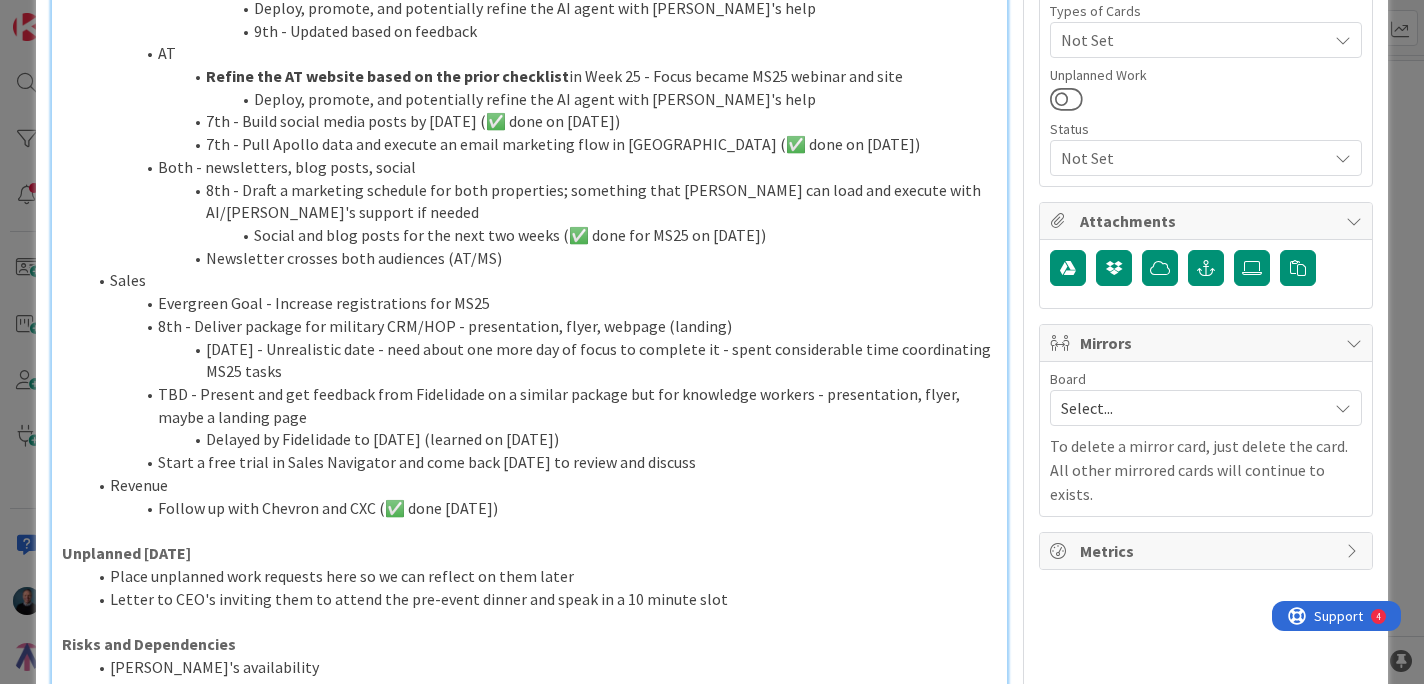 scroll, scrollTop: 745, scrollLeft: 0, axis: vertical 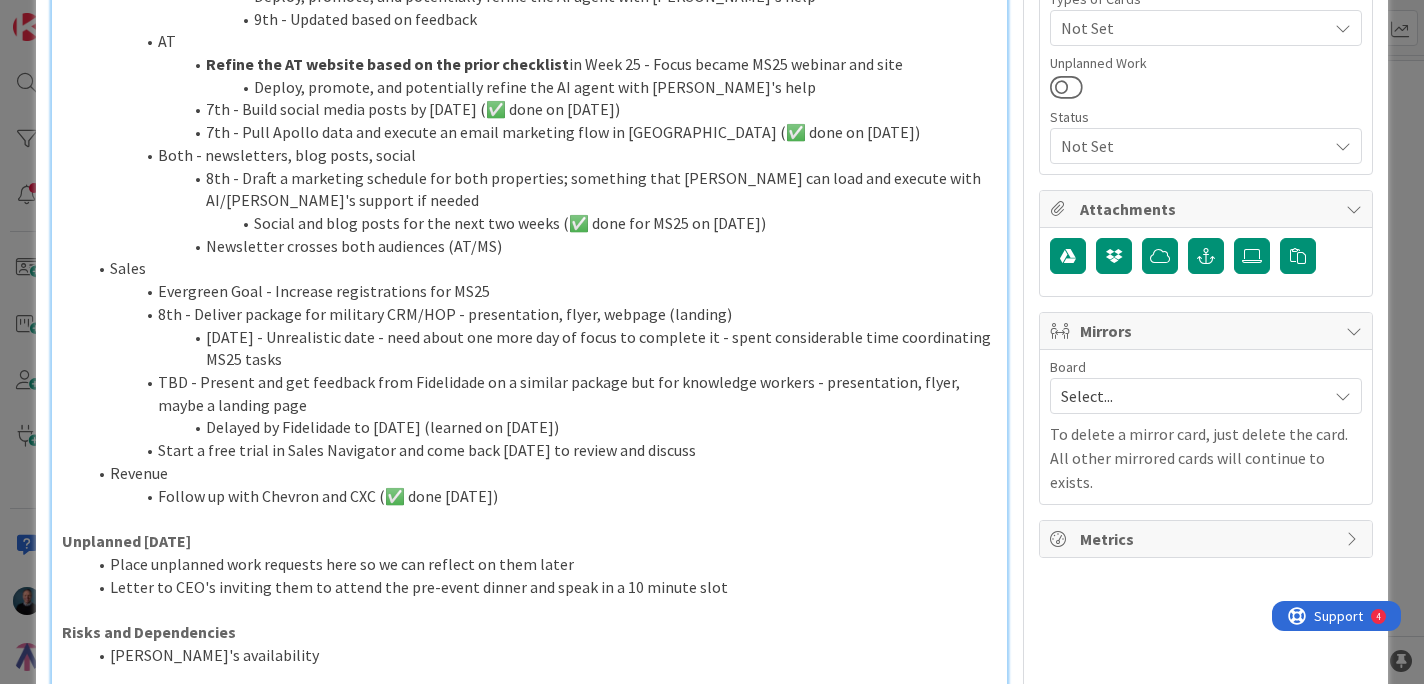 click on "Delayed by Fidelidade to [DATE] (learned on [DATE])" at bounding box center [542, 427] 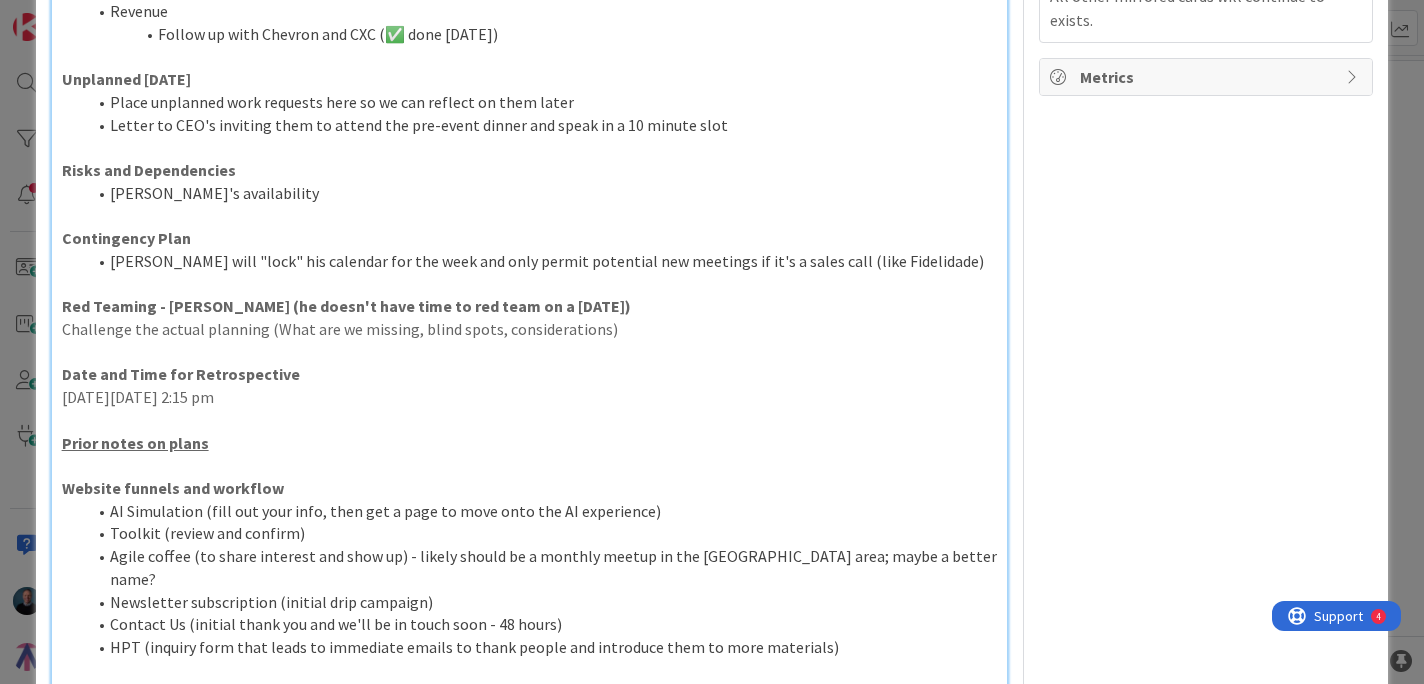 scroll, scrollTop: 0, scrollLeft: 0, axis: both 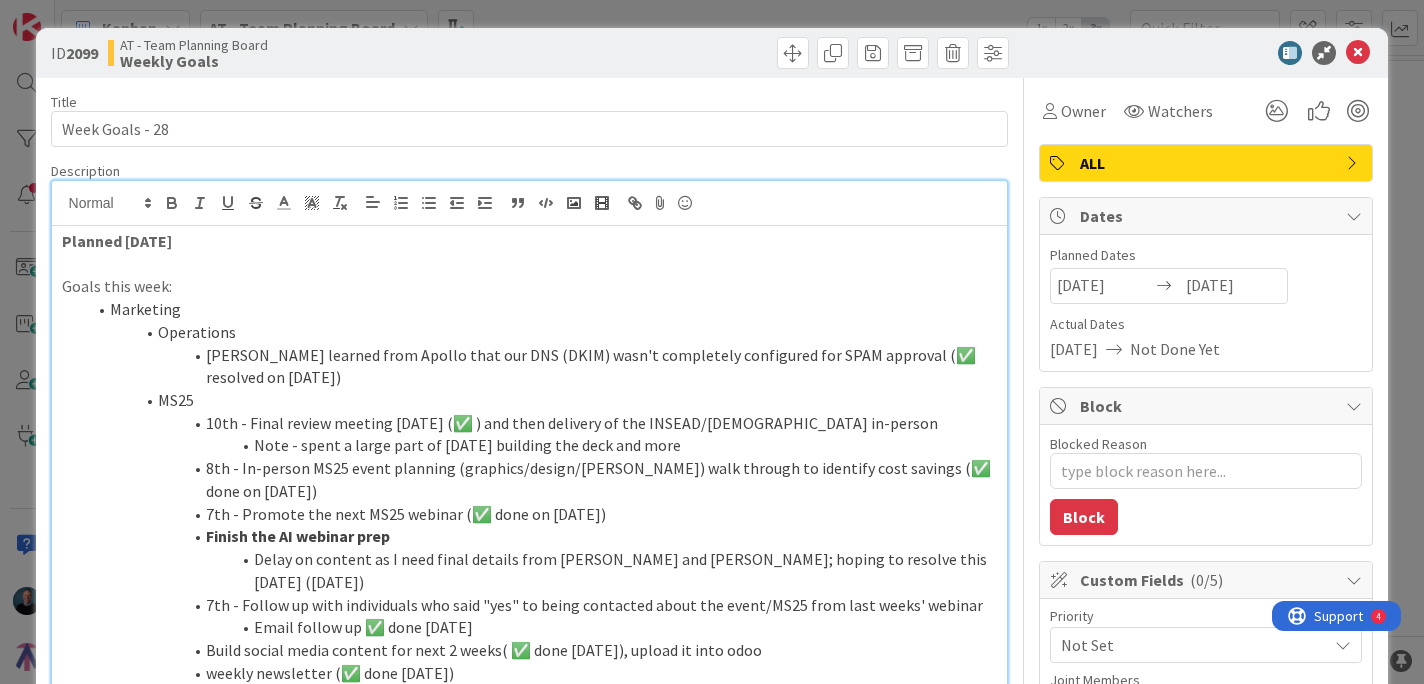 click on "ID  2099 AT - Team Planning Board  Weekly Goals Title 15 / 128 Week Goals - 28 Description [PERSON_NAME] just joined Planned [DATE] Goals this week: Marketing Operations [PERSON_NAME] learned from Apollo that our DNS (DKIM) wasn't completely configured for SPAM approval (✅ resolved on [DATE]) MS25 10th - Final review meeting [DATE] (✅ ) and then delivery of the INSEAD/Catolica in-person Note - spent a large part of [DATE] building the deck and more 8th - In-person MS25 event planning (graphics/design/[PERSON_NAME]) walk through to identify cost savings (✅ done on [DATE]) 7th - Promote the next MS25 webinar (✅ done on [DATE]) Finish the AI webinar prep Delay on content as I need final details from [PERSON_NAME] and [PERSON_NAME]; hoping to resolve this [DATE] ([DATE]) 7th - Follow up with individuals who said "yes" to being contacted about the event/MS25 from last weeks' webinar Email follow up ✅ done [DATE] Build social media content for next 2 weeks( ✅ done [DATE]), upload it into odoo Website AT Sales Revenue 0" at bounding box center (712, 342) 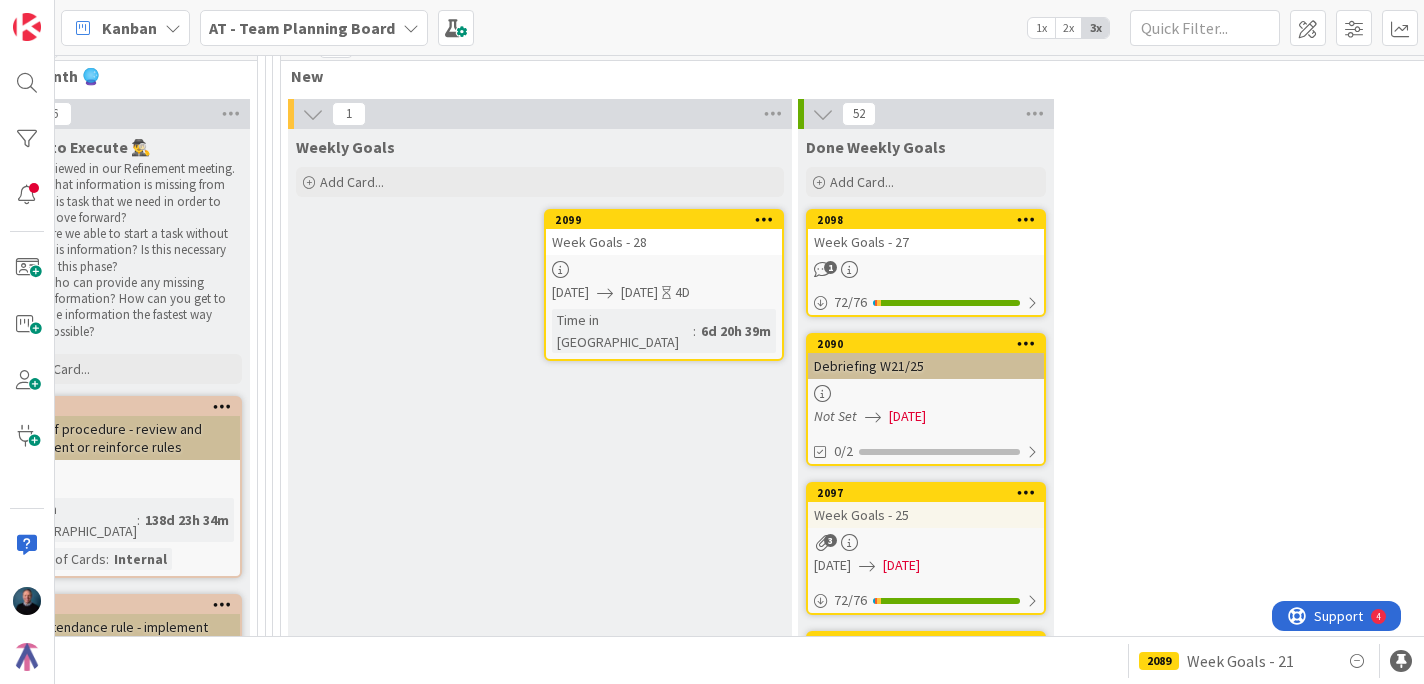 scroll, scrollTop: 0, scrollLeft: 0, axis: both 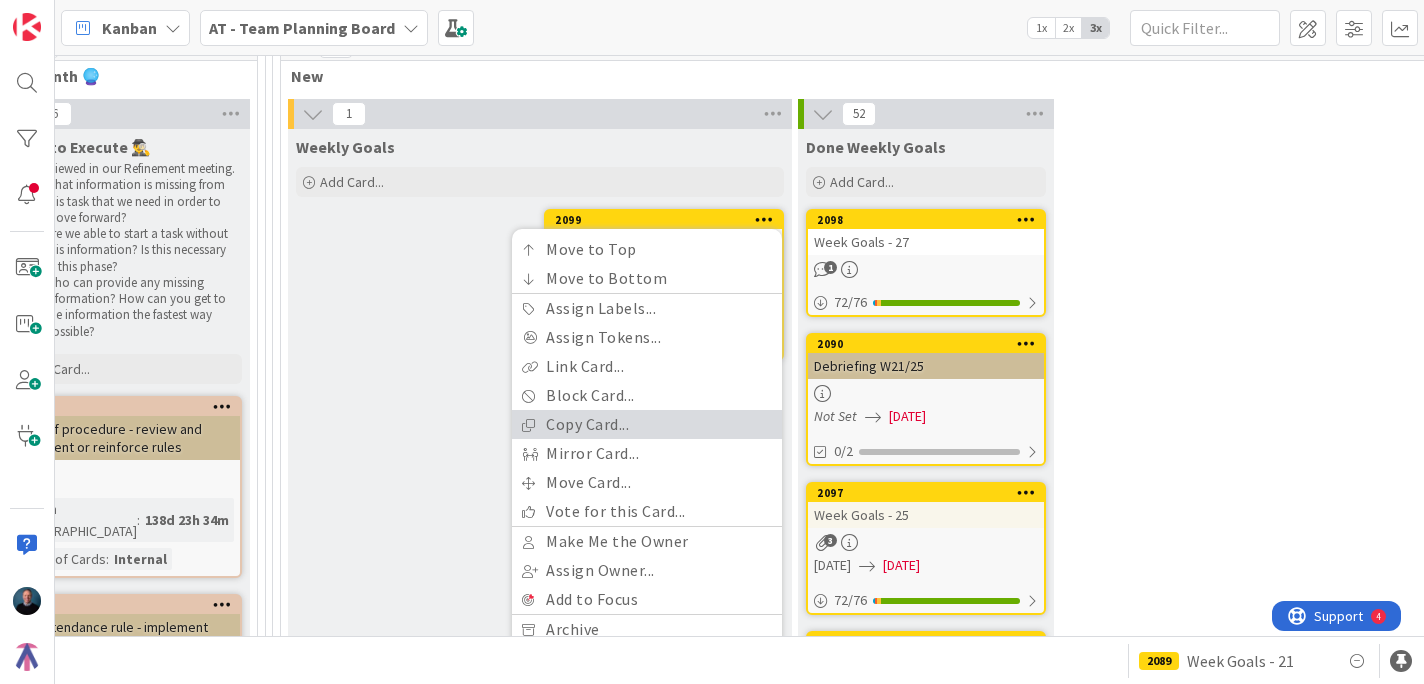 click on "Copy Card..." at bounding box center (647, 424) 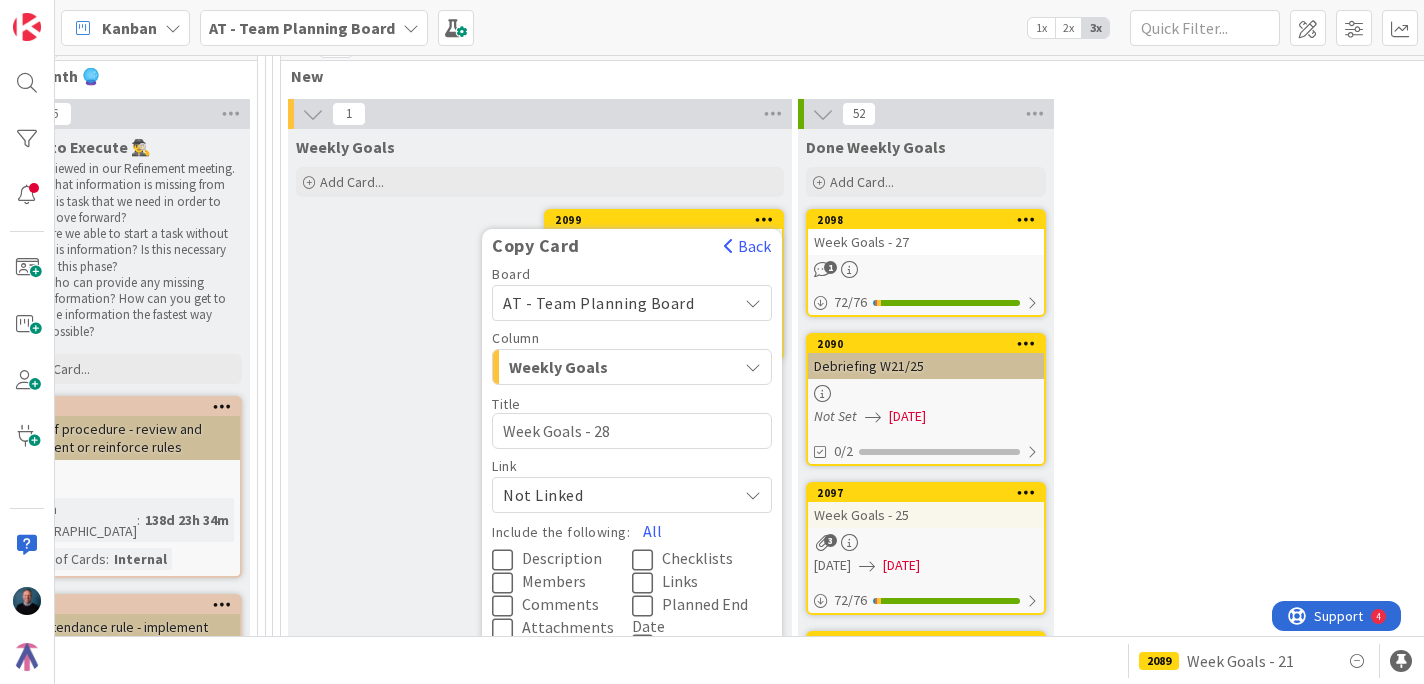 click on "Week Goals - 28" at bounding box center [632, 431] 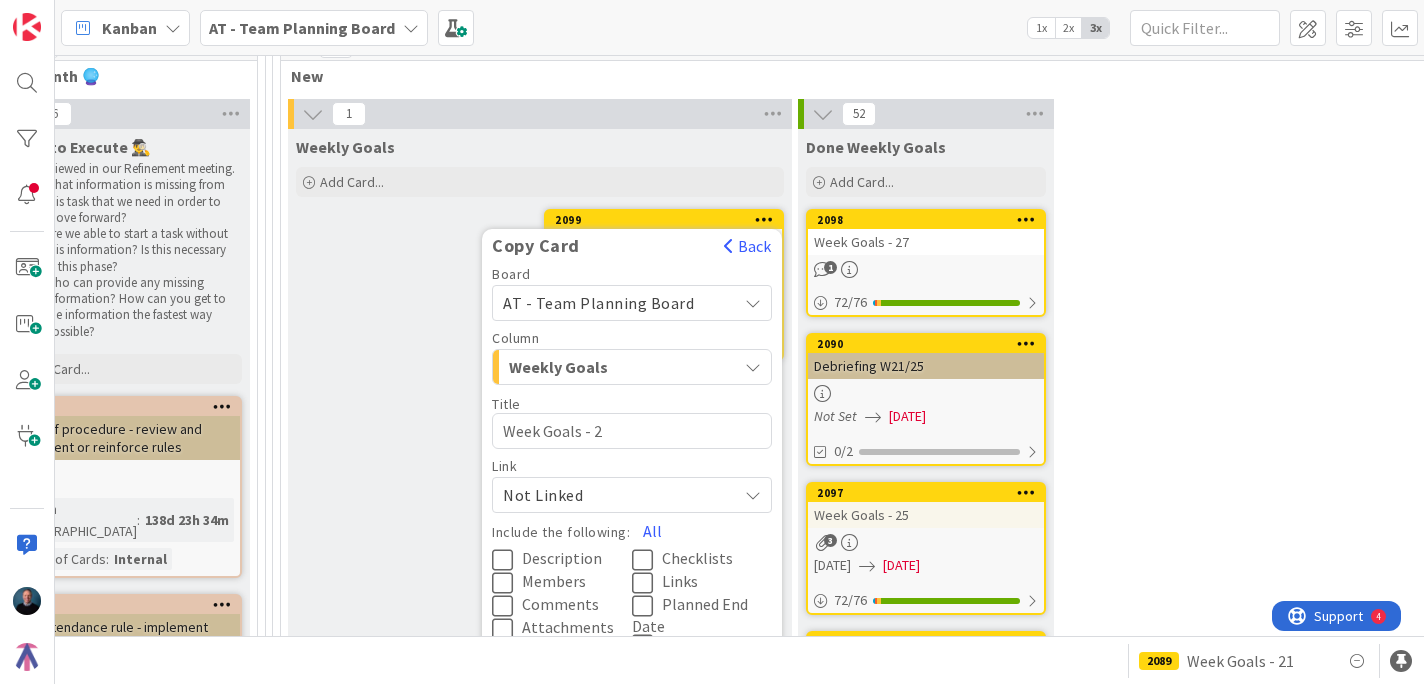 type on "x" 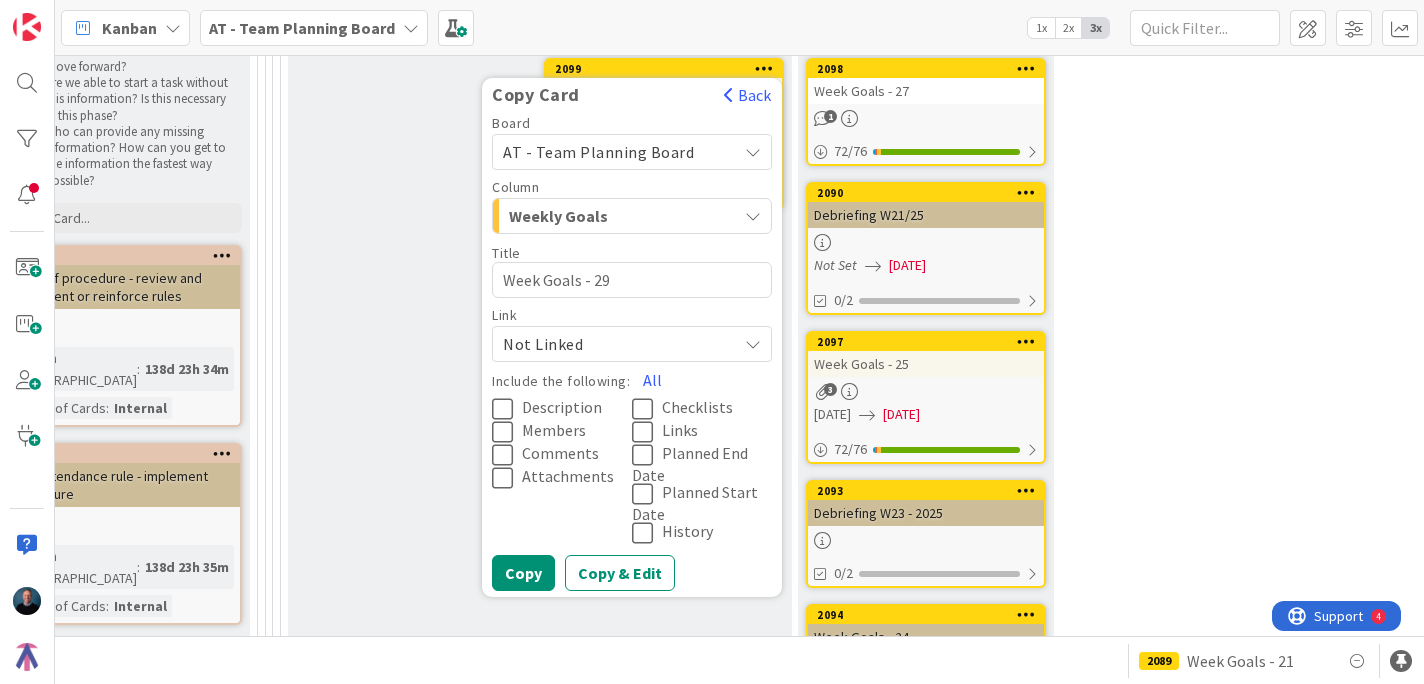 scroll, scrollTop: 1374, scrollLeft: 474, axis: both 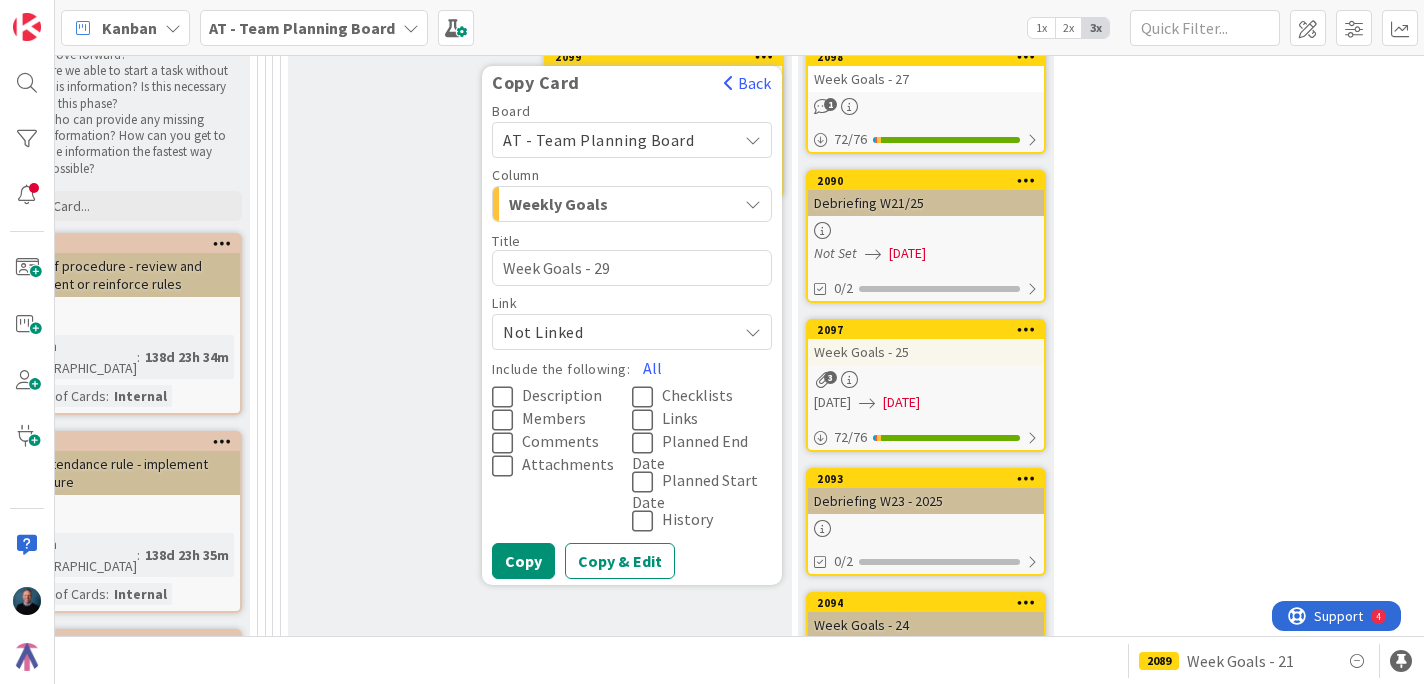 type on "Week Goals - 29" 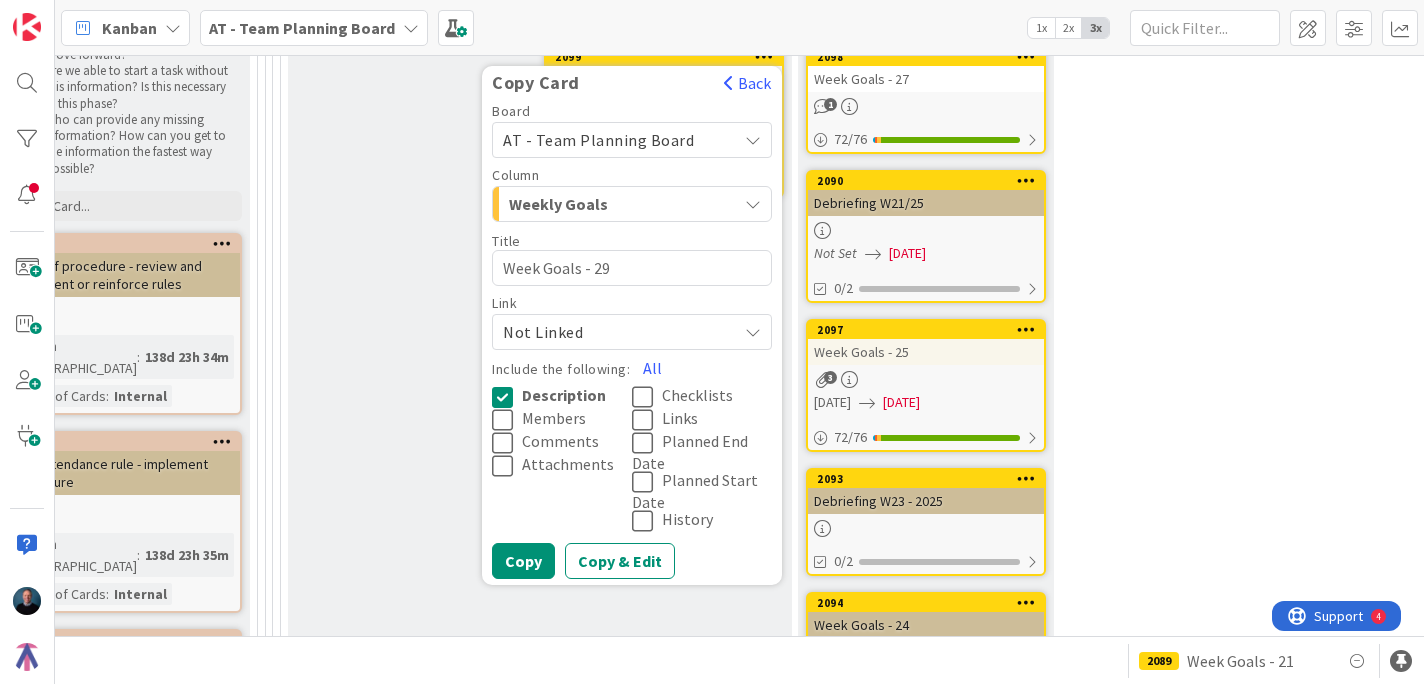 click at bounding box center (647, 397) 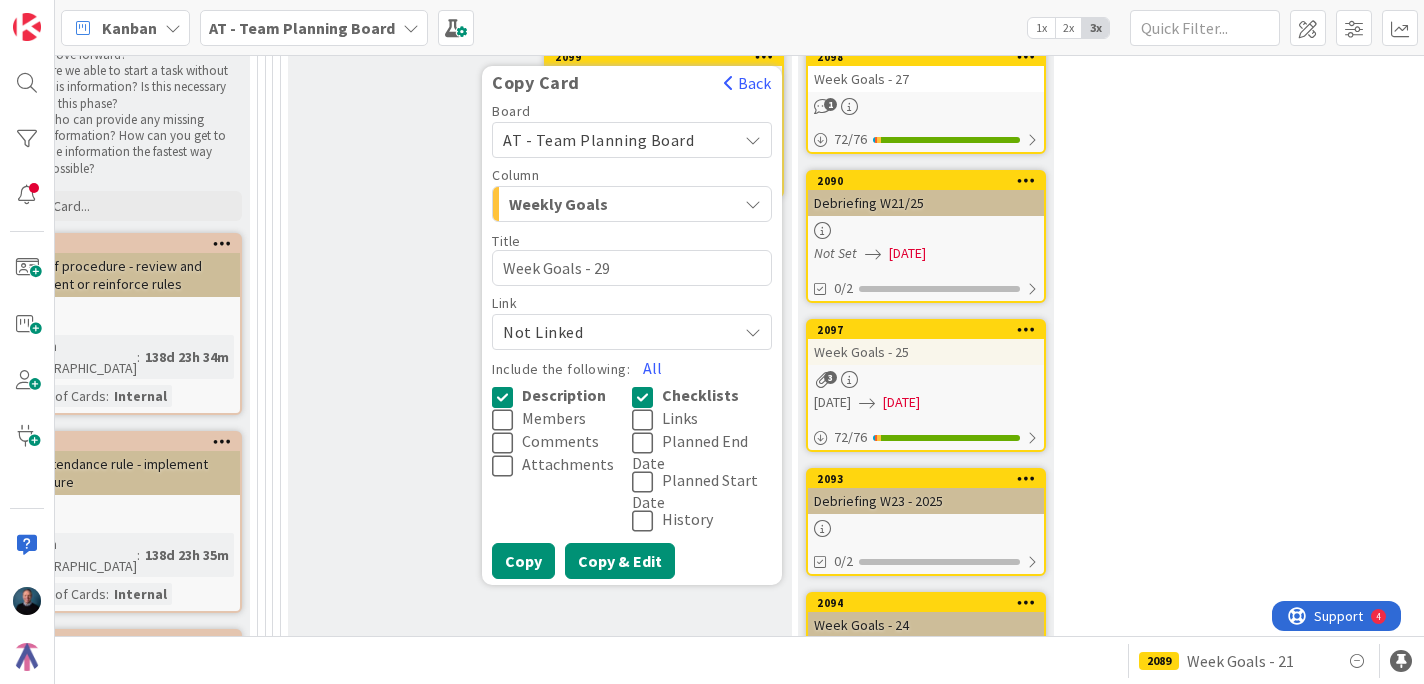 click on "Copy & Edit" at bounding box center [620, 561] 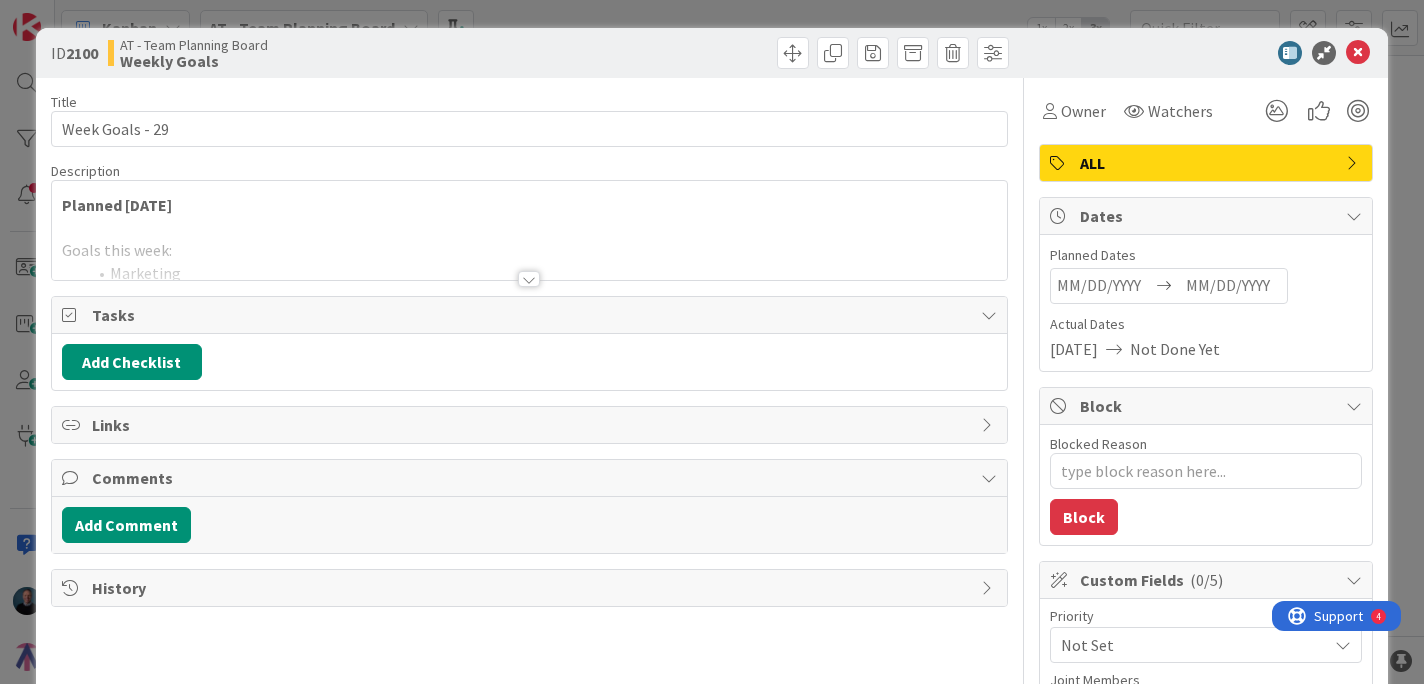scroll, scrollTop: 0, scrollLeft: 0, axis: both 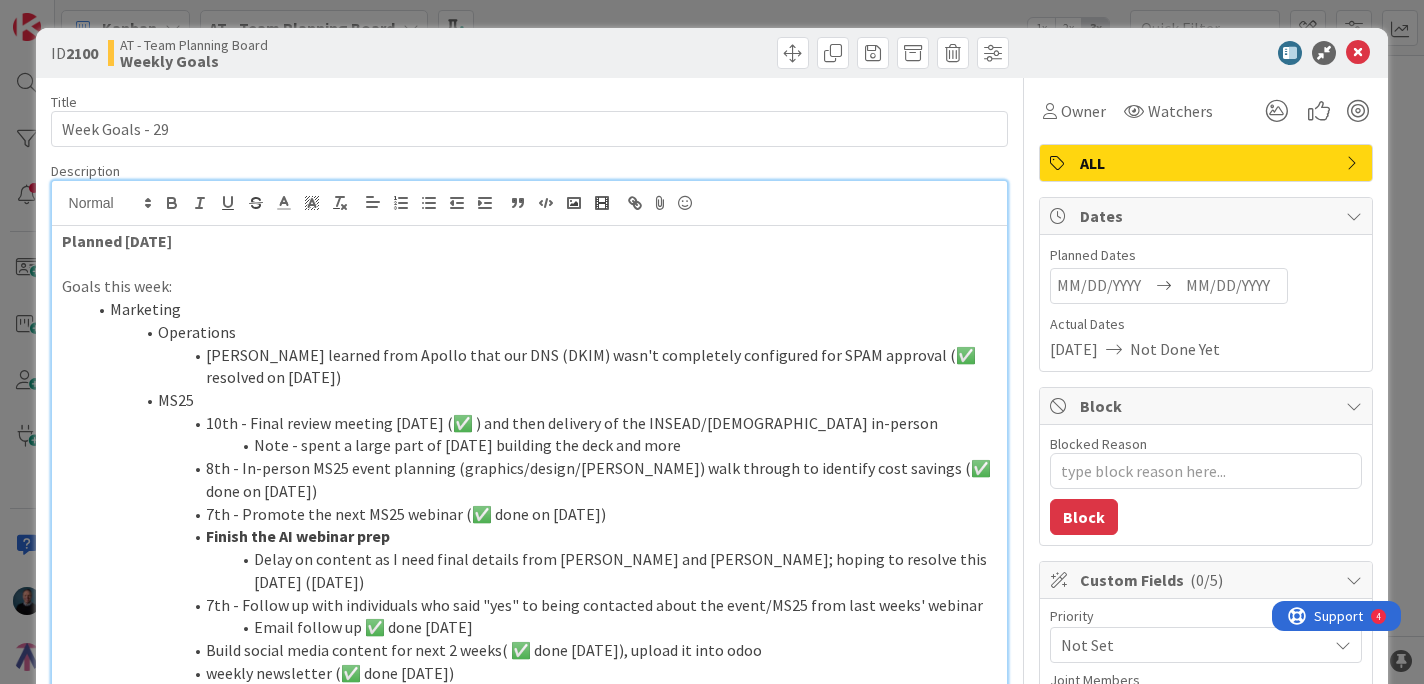 click on "Operations" at bounding box center [542, 332] 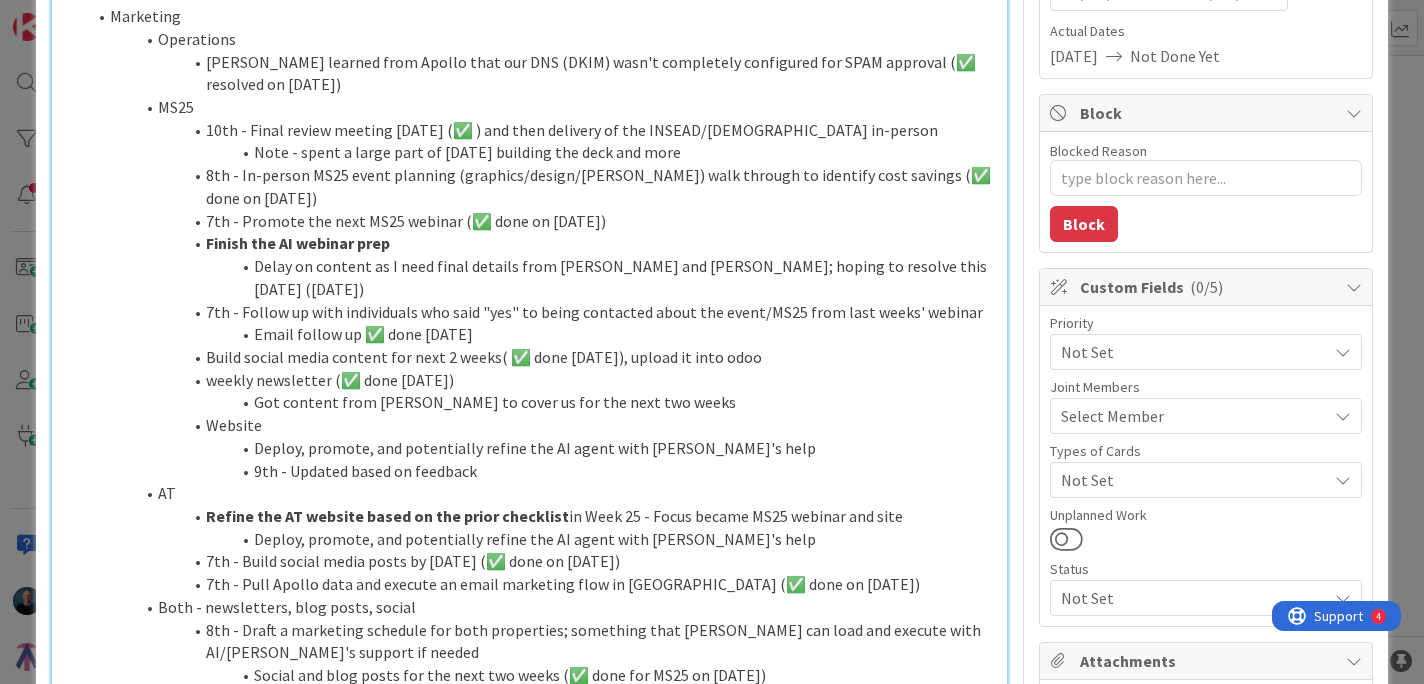 scroll, scrollTop: 298, scrollLeft: 0, axis: vertical 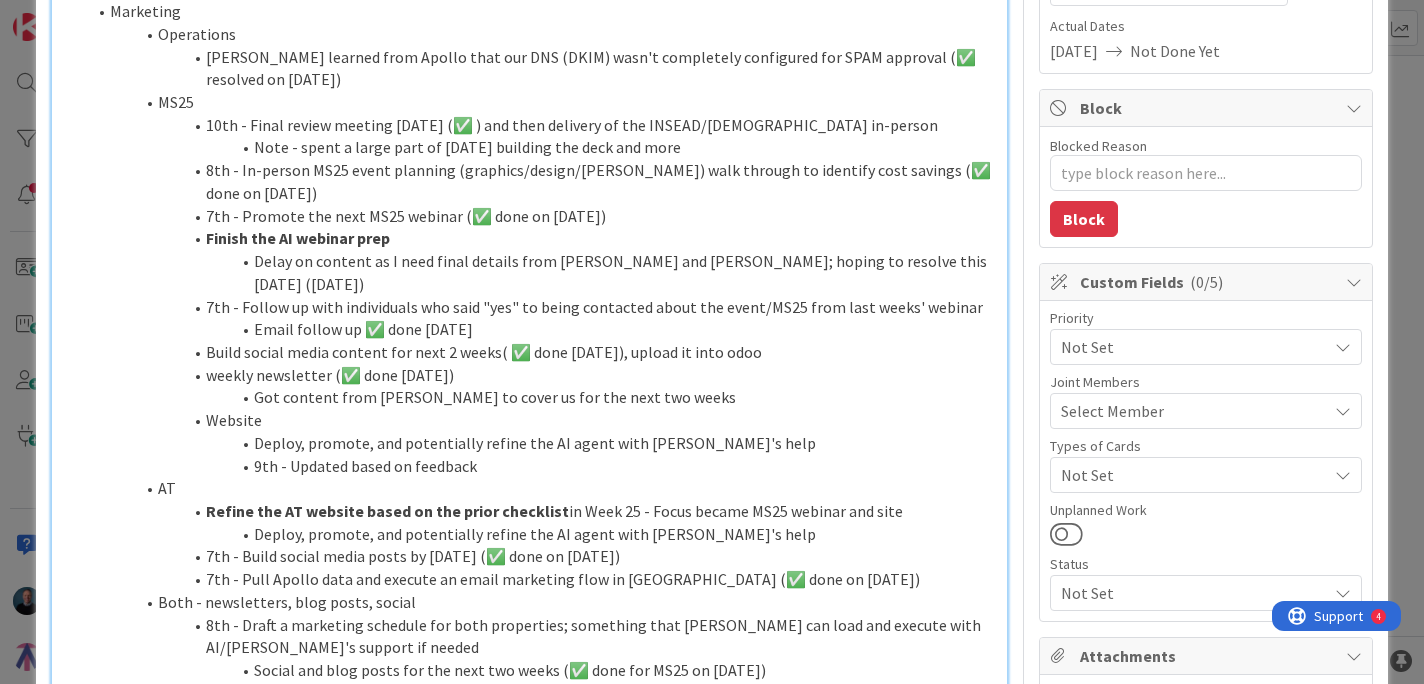 click on "9th - Updated based on feedback" at bounding box center (542, 466) 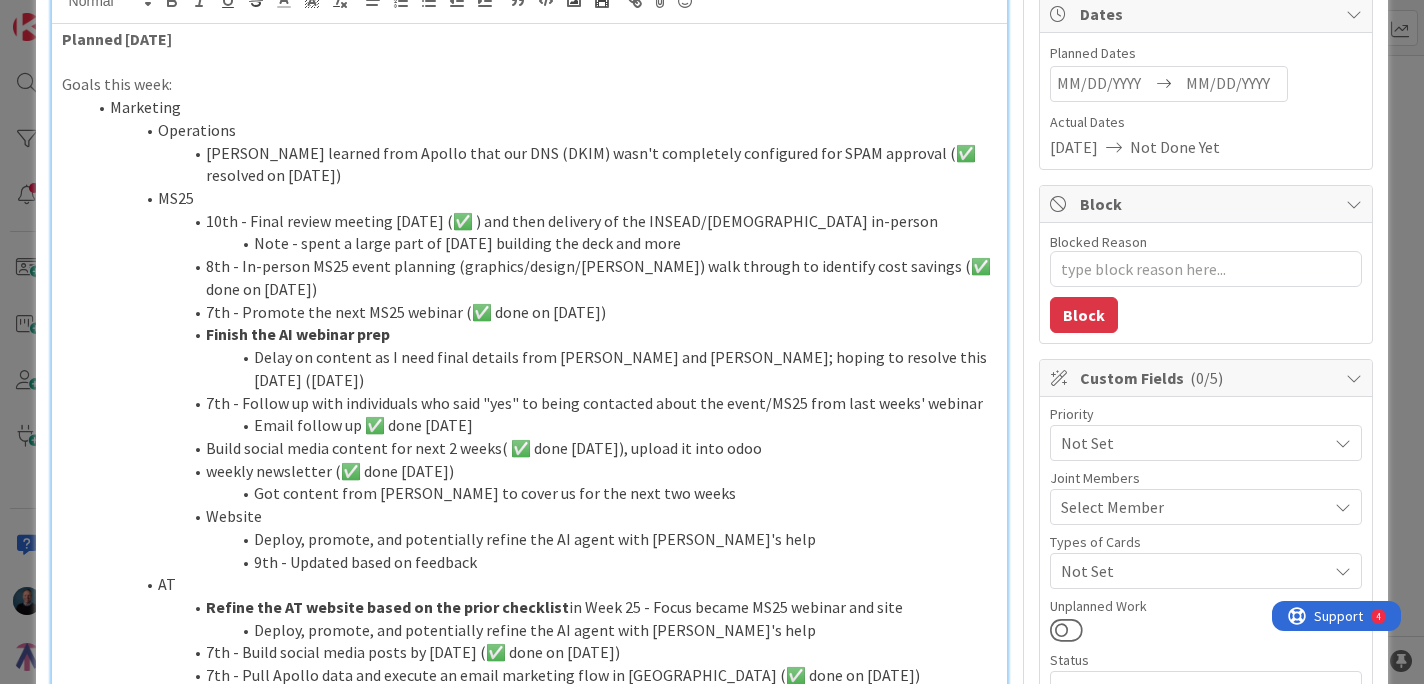 scroll, scrollTop: 199, scrollLeft: 0, axis: vertical 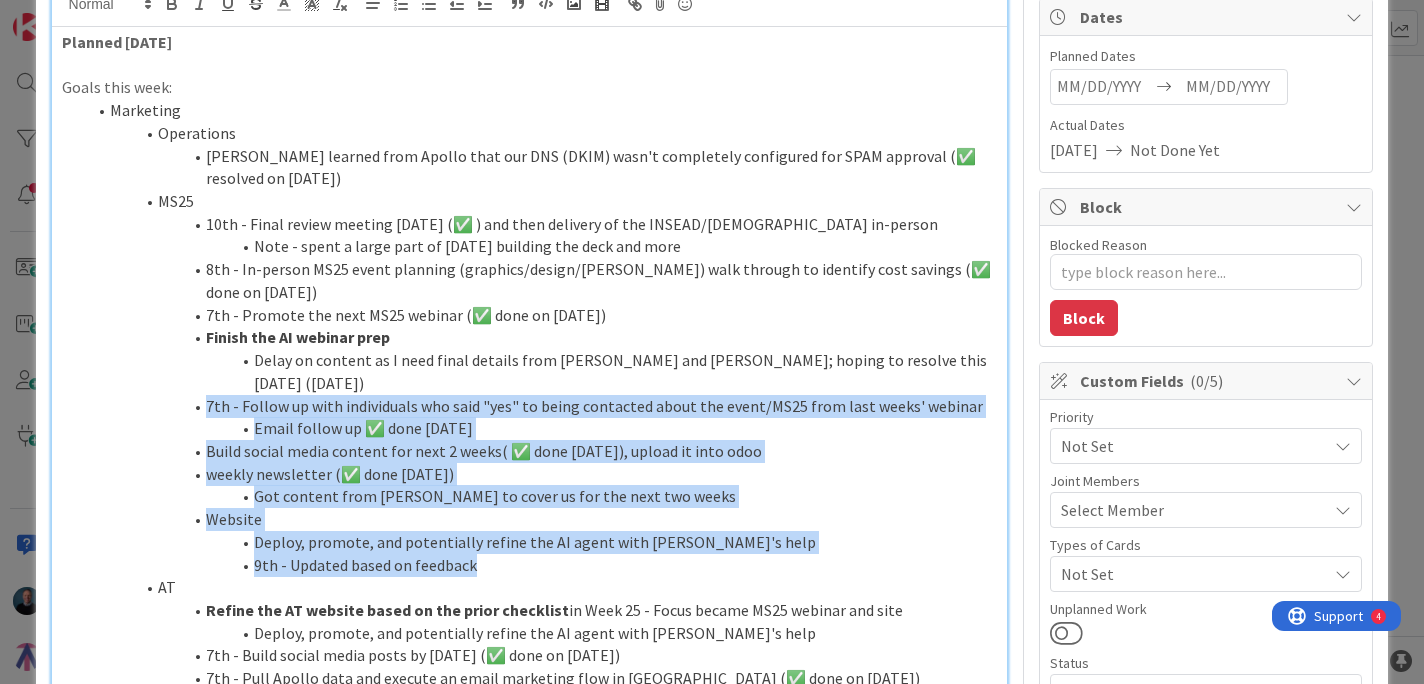 drag, startPoint x: 492, startPoint y: 542, endPoint x: 196, endPoint y: 386, distance: 334.5923 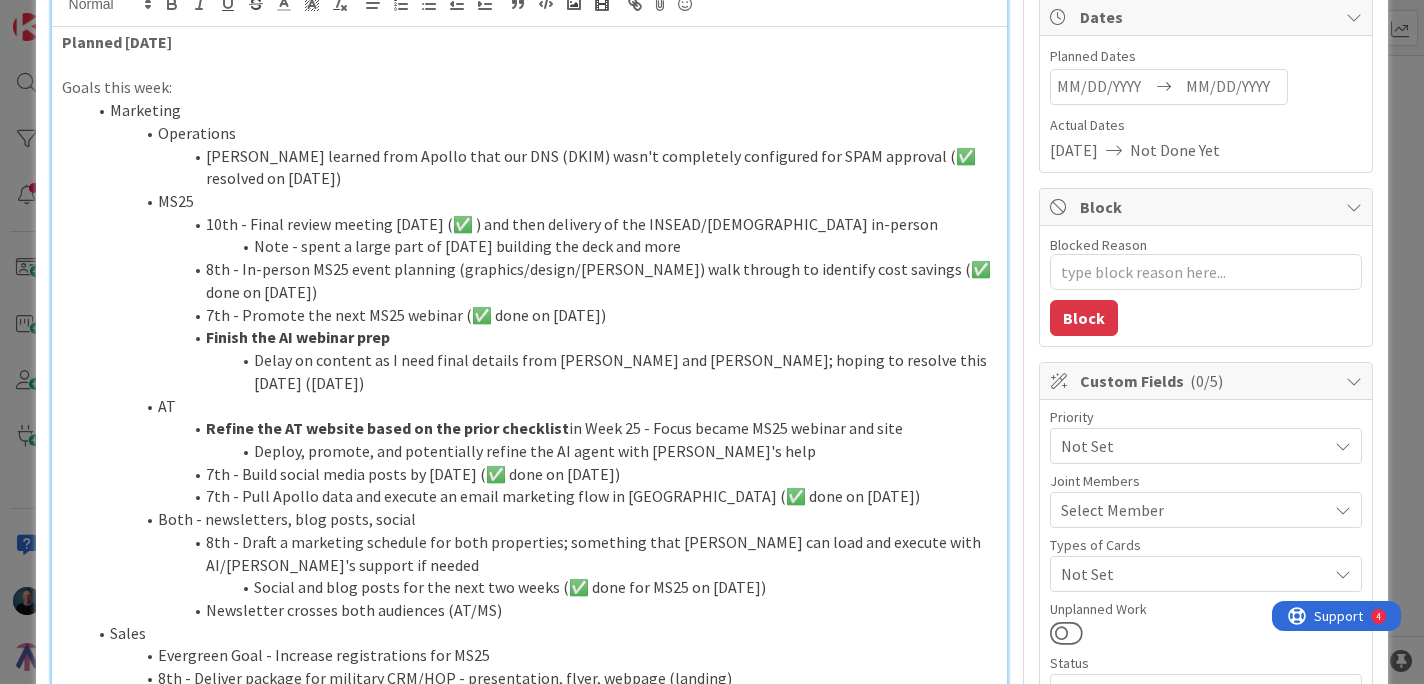 drag, startPoint x: 646, startPoint y: 307, endPoint x: 131, endPoint y: 237, distance: 519.73553 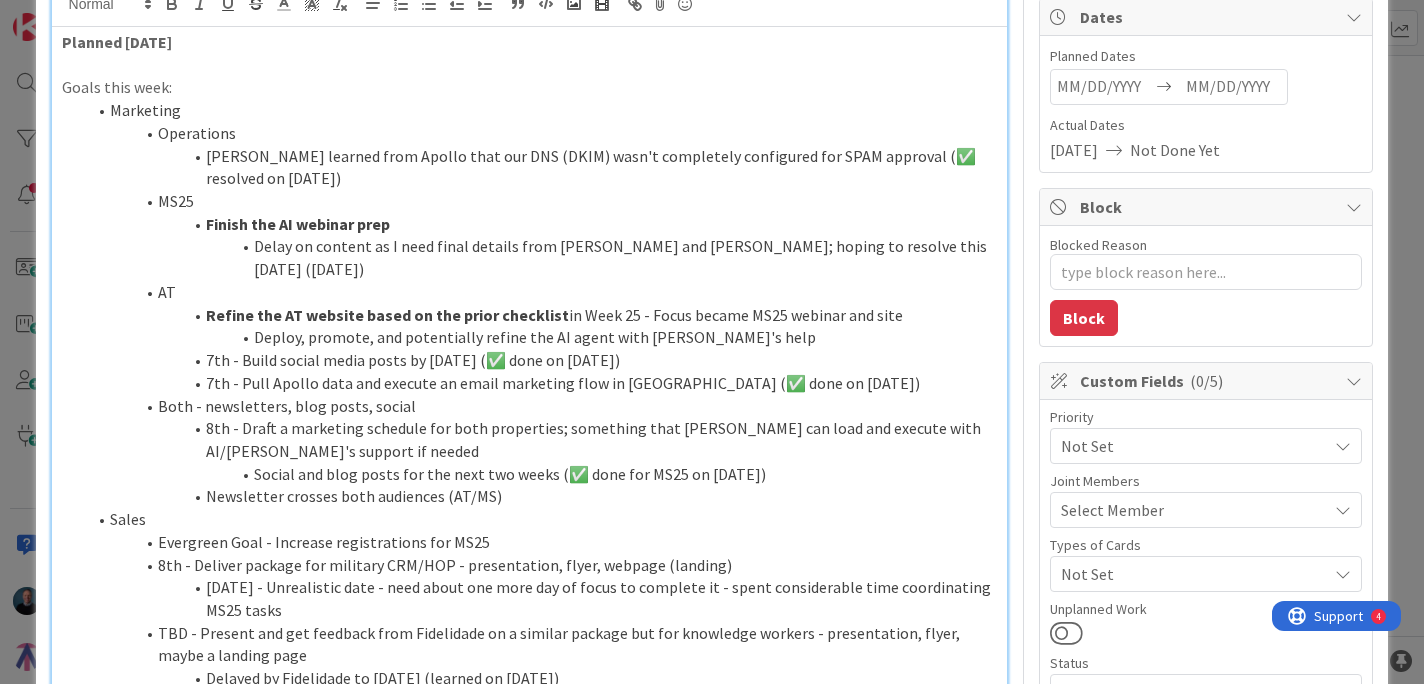 click on "Finish the AI webinar prep" at bounding box center [542, 224] 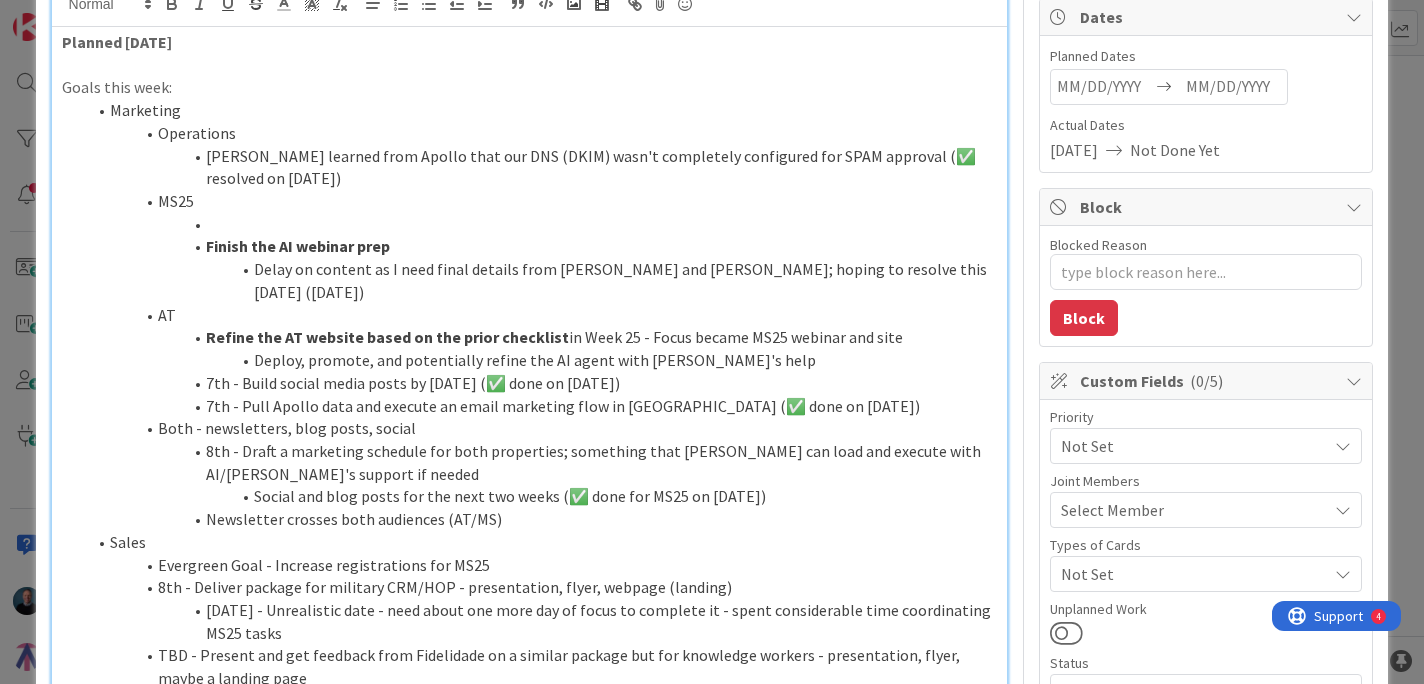 type on "x" 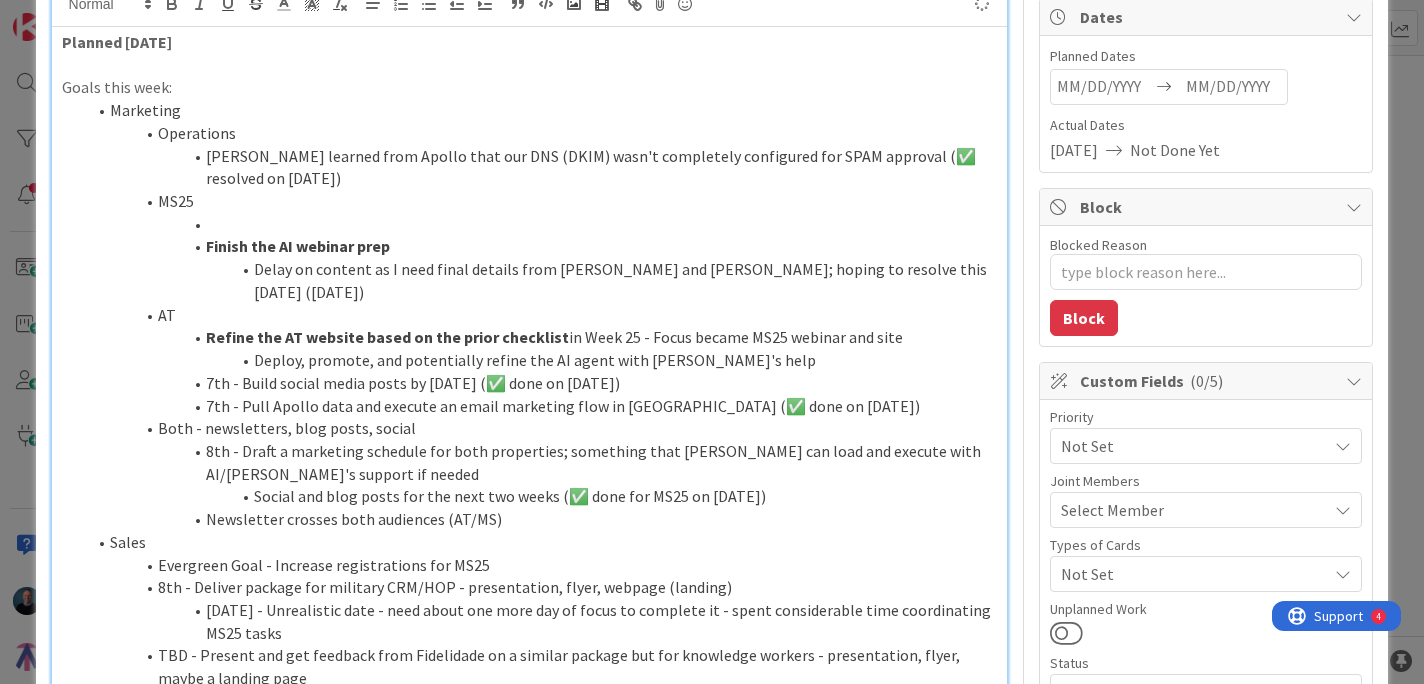 type 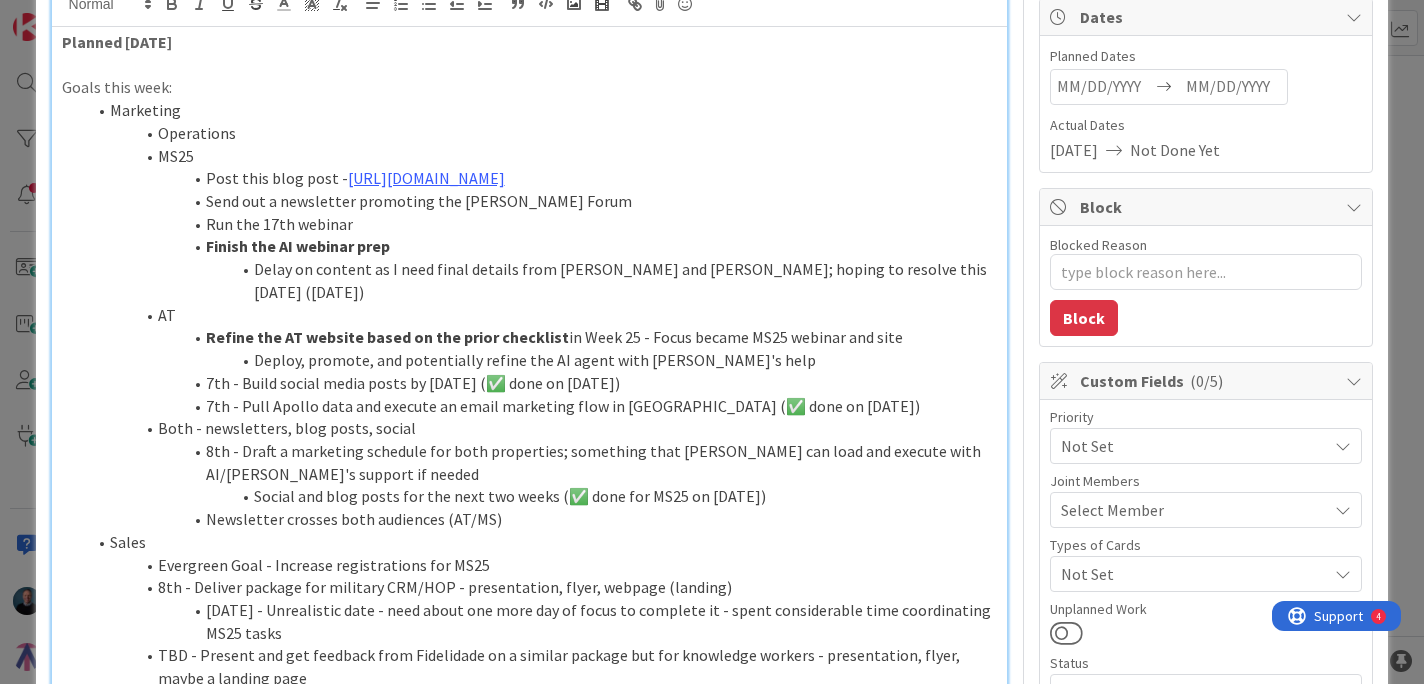 click on "Delay on content as I need final details from [PERSON_NAME] and [PERSON_NAME]; hoping to resolve this [DATE] ([DATE])" at bounding box center (542, 280) 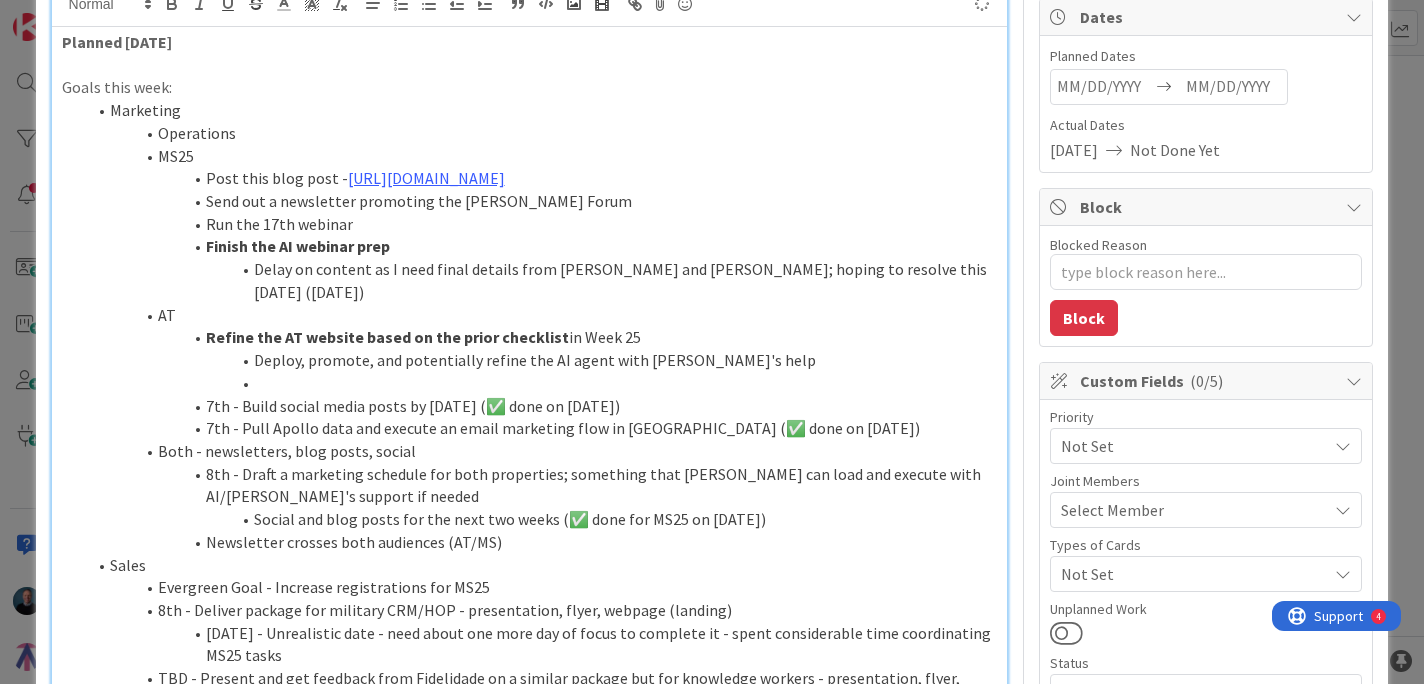 scroll, scrollTop: 298, scrollLeft: 0, axis: vertical 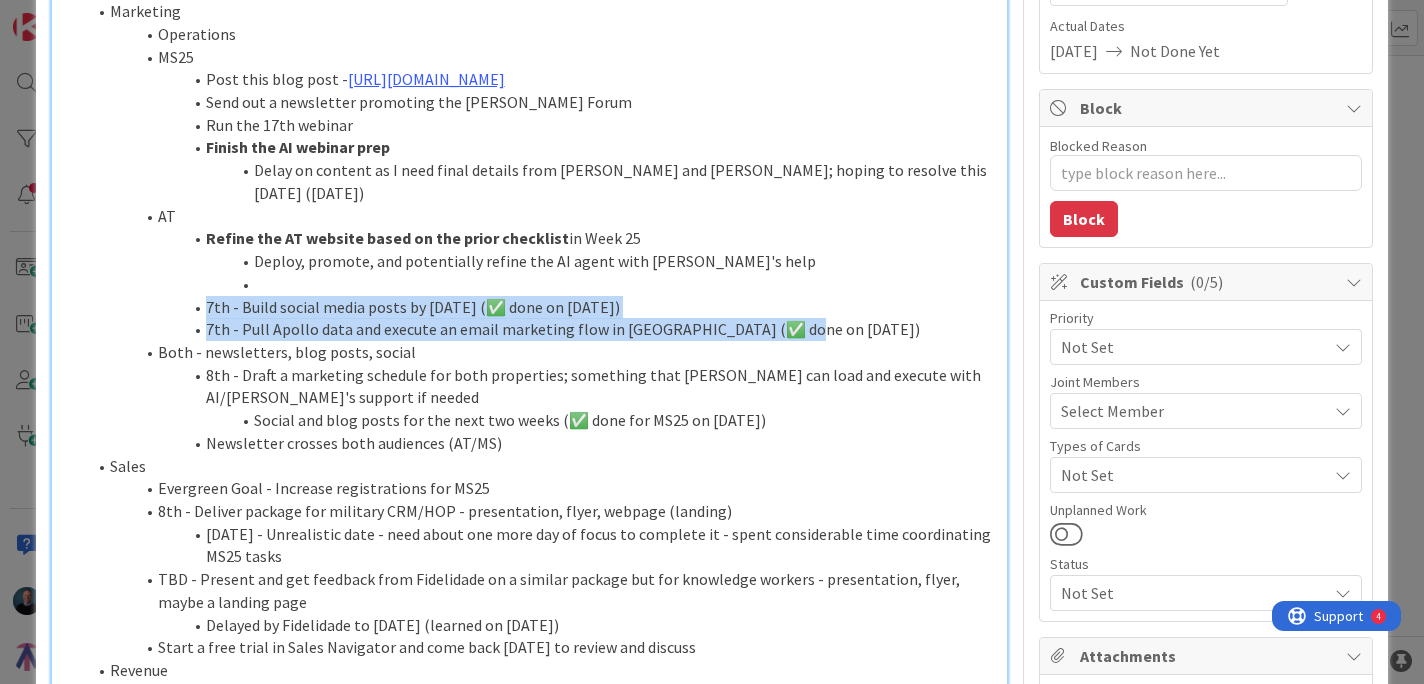 drag, startPoint x: 201, startPoint y: 306, endPoint x: 885, endPoint y: 322, distance: 684.18713 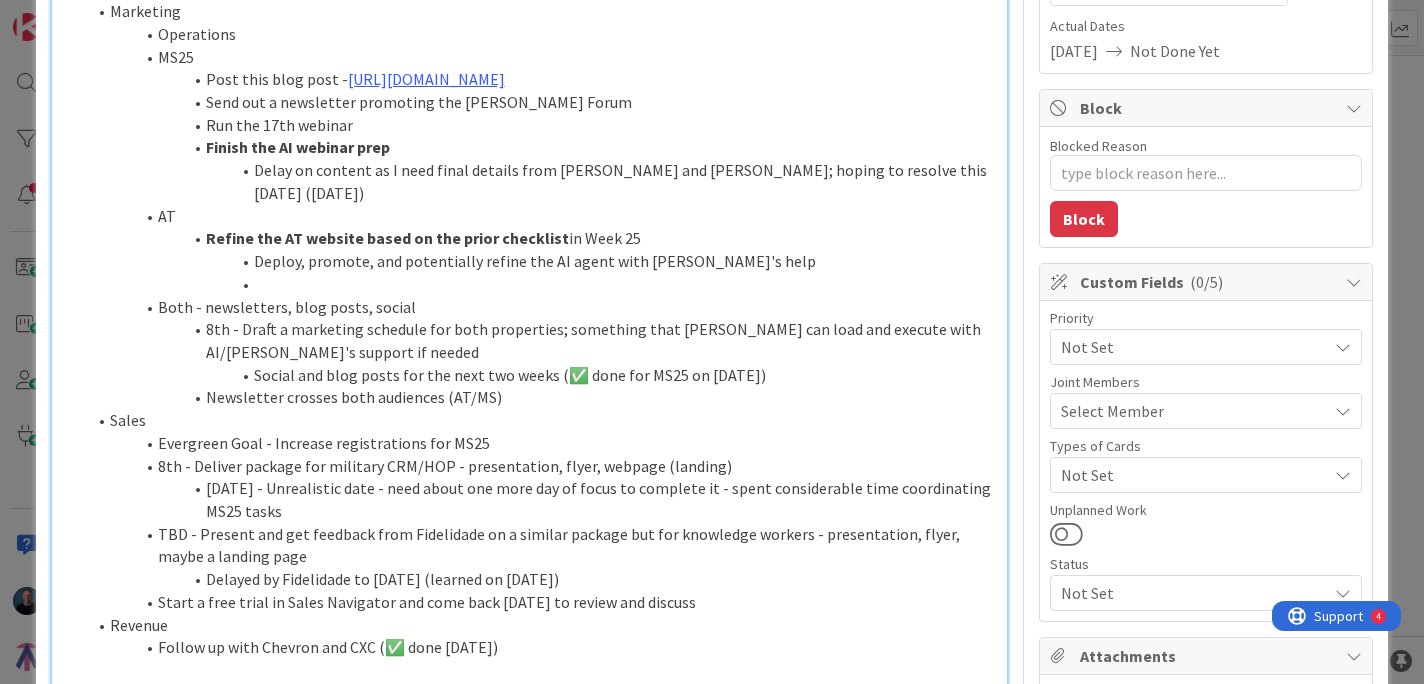 click on "8th - Draft a marketing schedule for both properties; something that [PERSON_NAME] can load and execute with AI/[PERSON_NAME]'s support if needed" at bounding box center (542, 340) 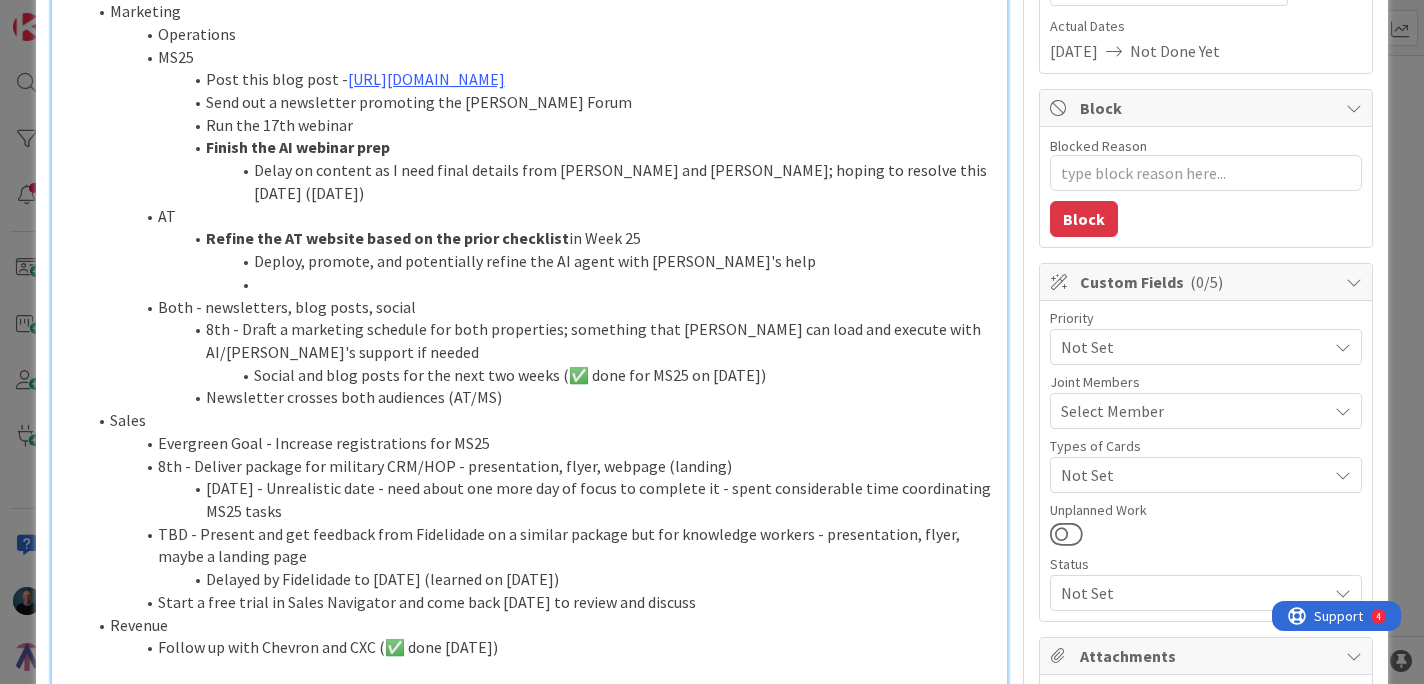 drag, startPoint x: 255, startPoint y: 378, endPoint x: 782, endPoint y: 368, distance: 527.09485 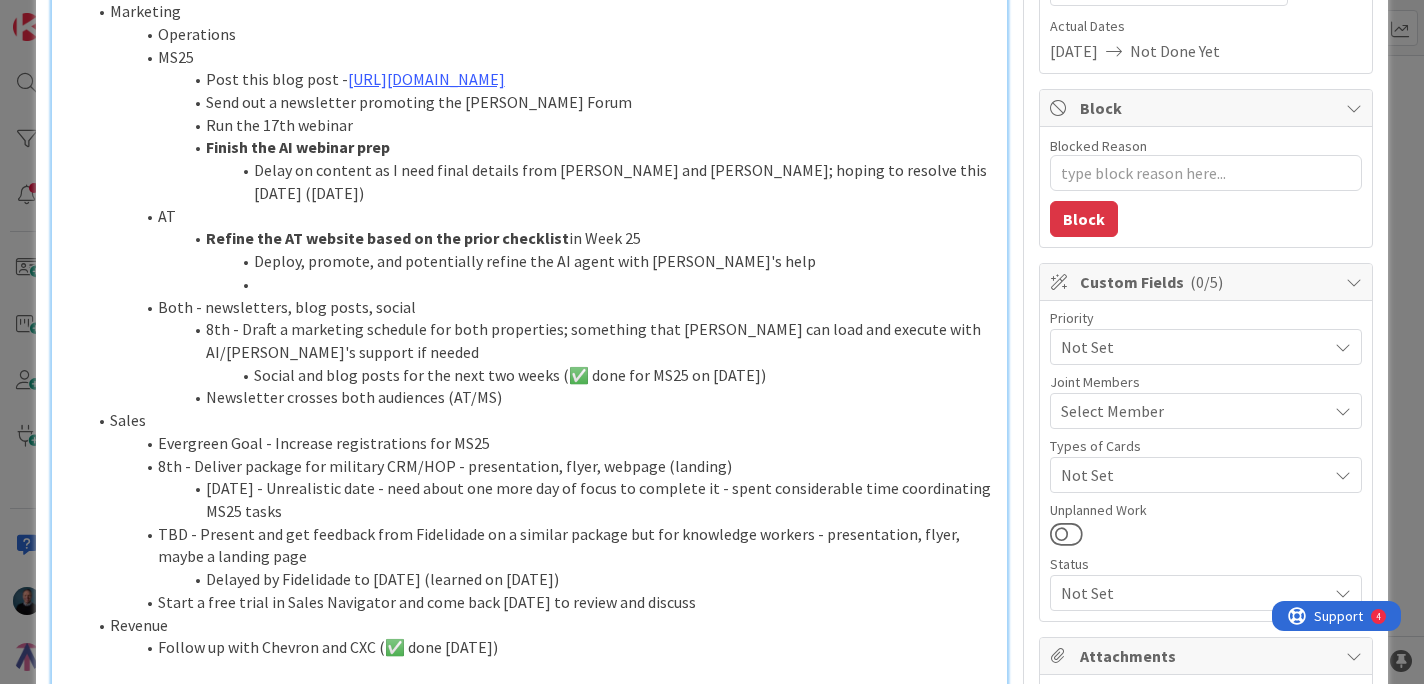 click on "Social and blog posts for the next two weeks (✅ done for MS25 on [DATE])" at bounding box center (542, 375) 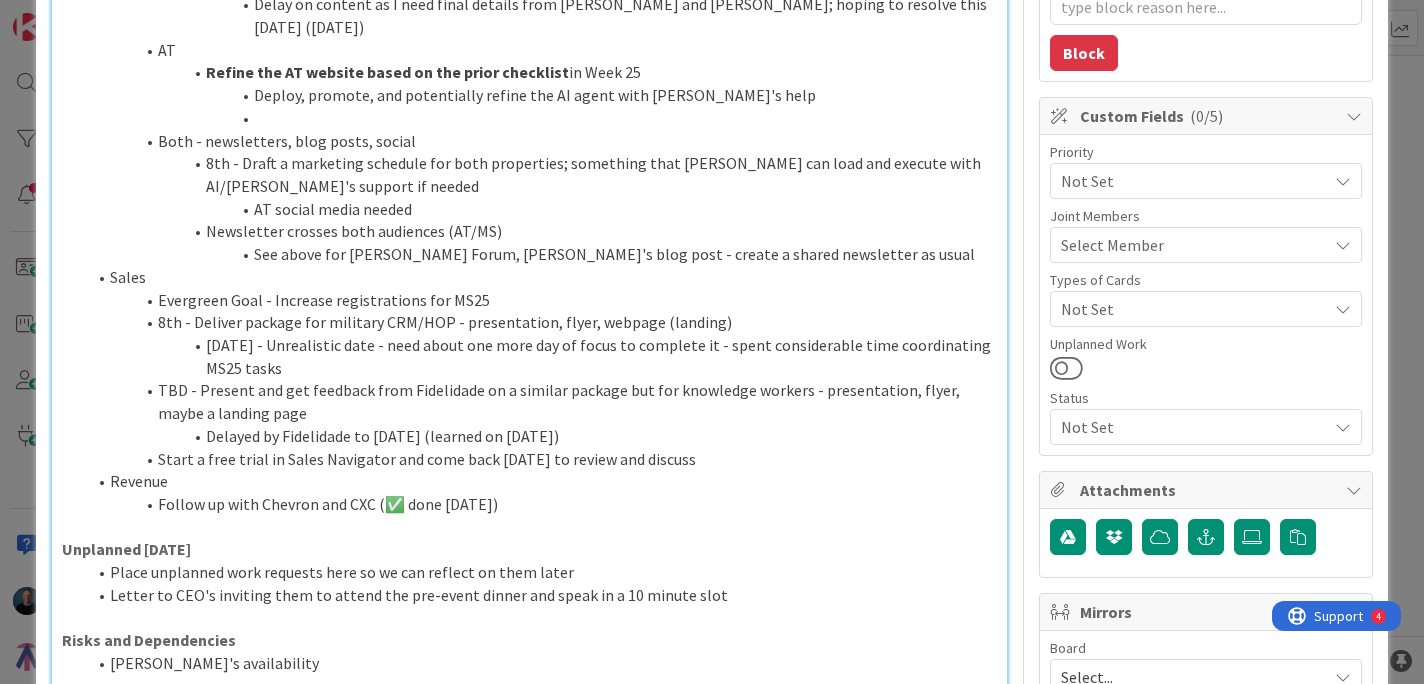 scroll, scrollTop: 552, scrollLeft: 0, axis: vertical 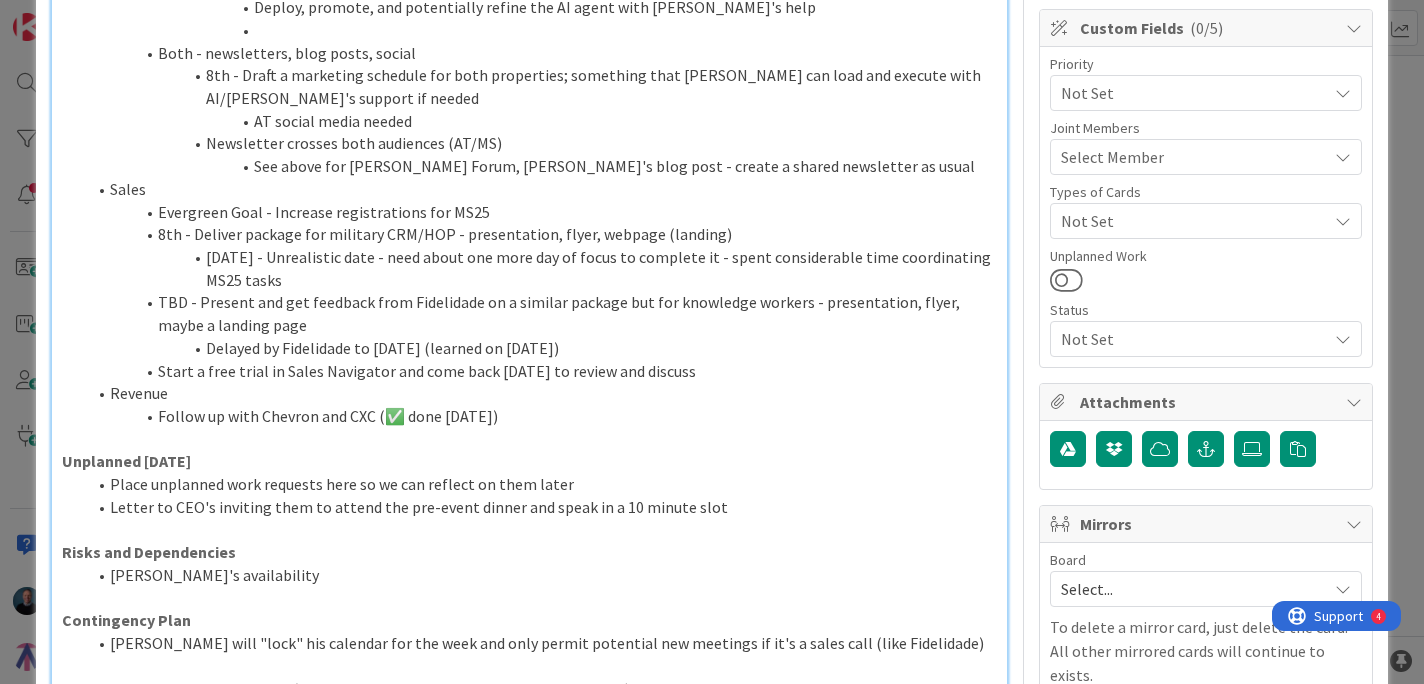 click on "TBD - Present and get feedback from Fidelidade on a similar package but for knowledge workers - presentation, flyer, maybe a landing page" at bounding box center [542, 313] 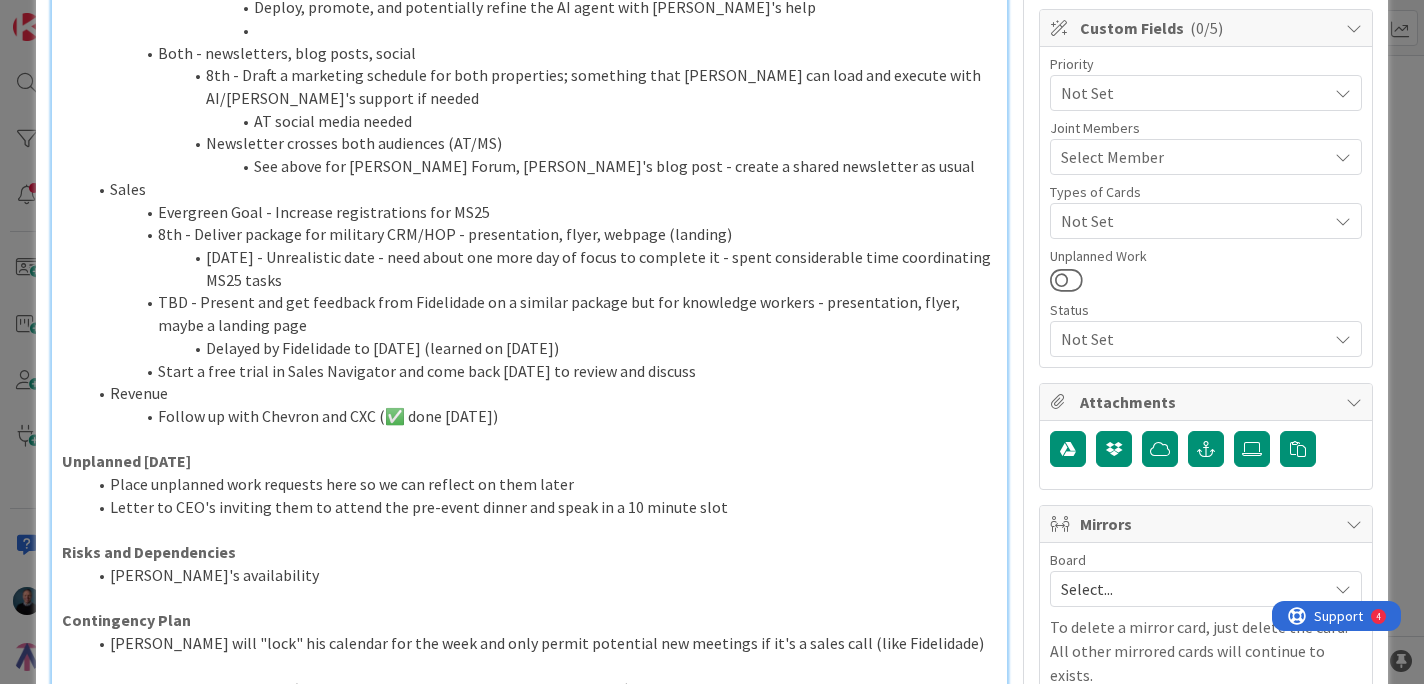 click on "8th - Deliver package for military CRM/HOP - presentation, flyer, webpage (landing)" at bounding box center [542, 234] 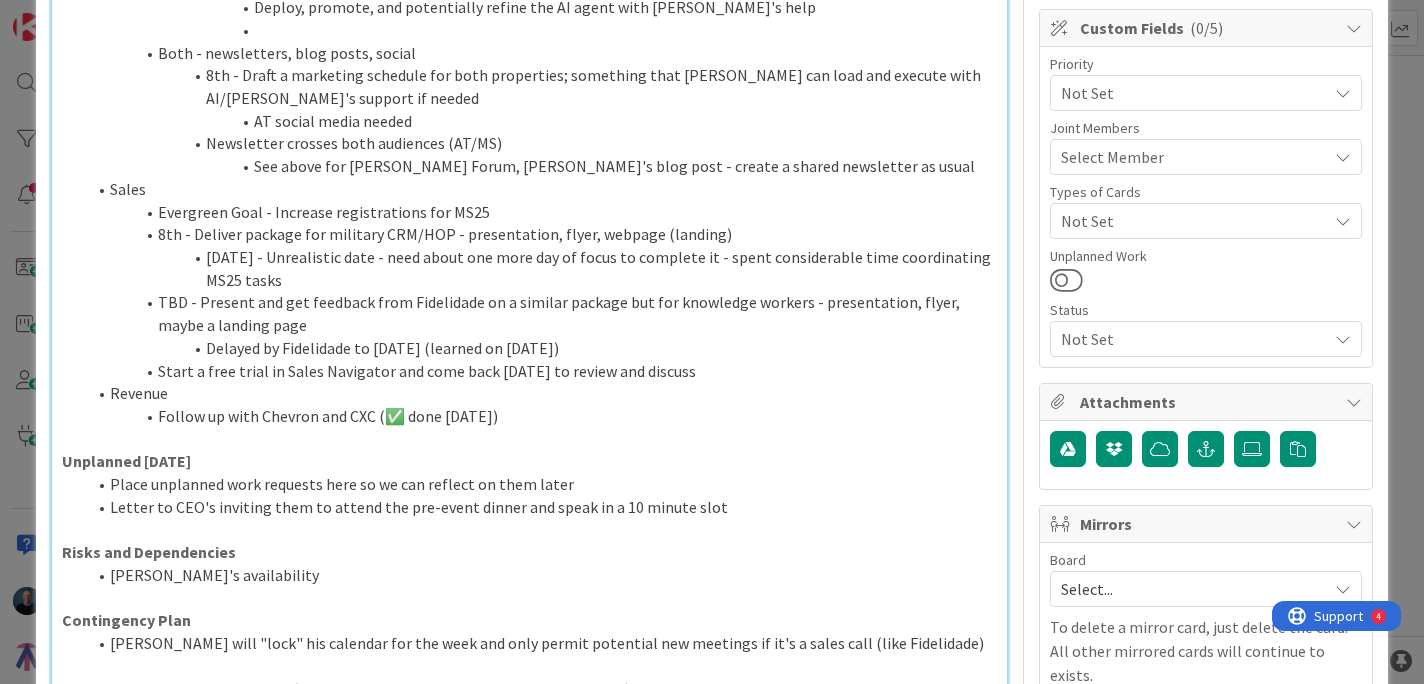 click on "8th - Deliver package for military CRM/HOP - presentation, flyer, webpage (landing)" at bounding box center (542, 234) 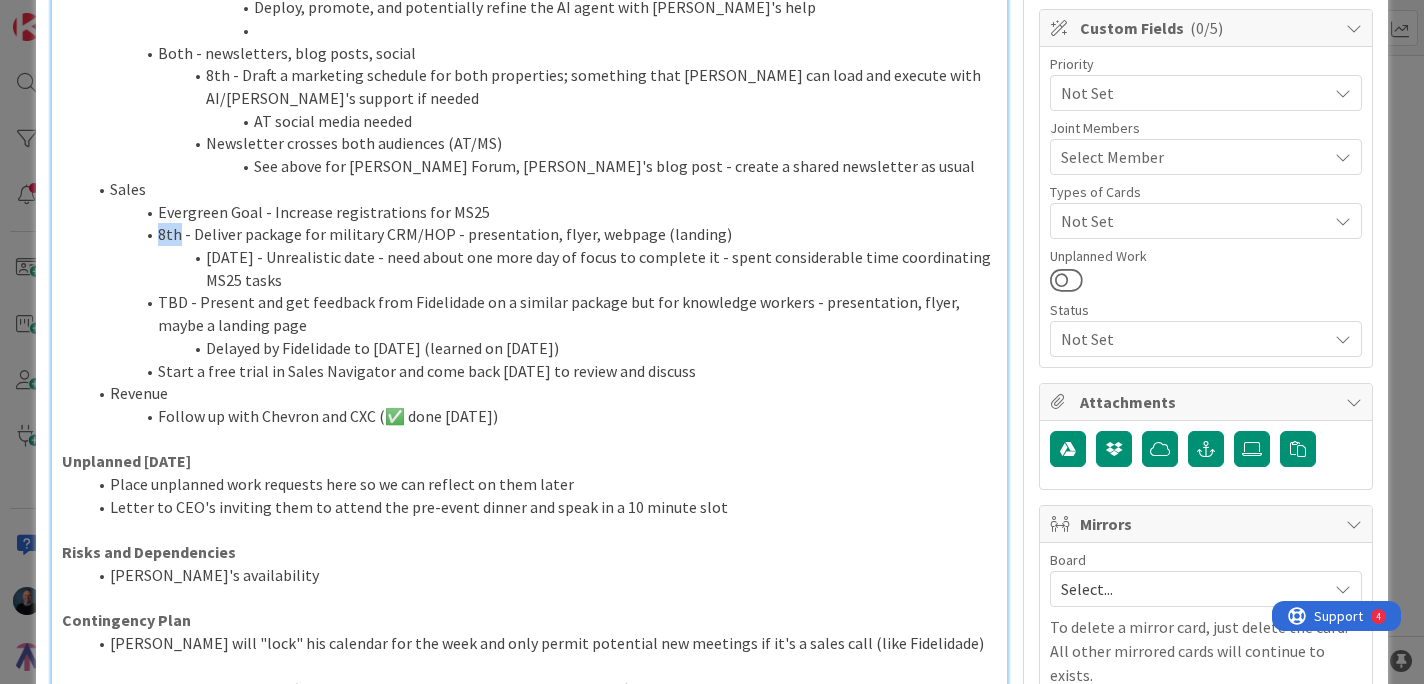 click on "8th - Deliver package for military CRM/HOP - presentation, flyer, webpage (landing)" at bounding box center [542, 234] 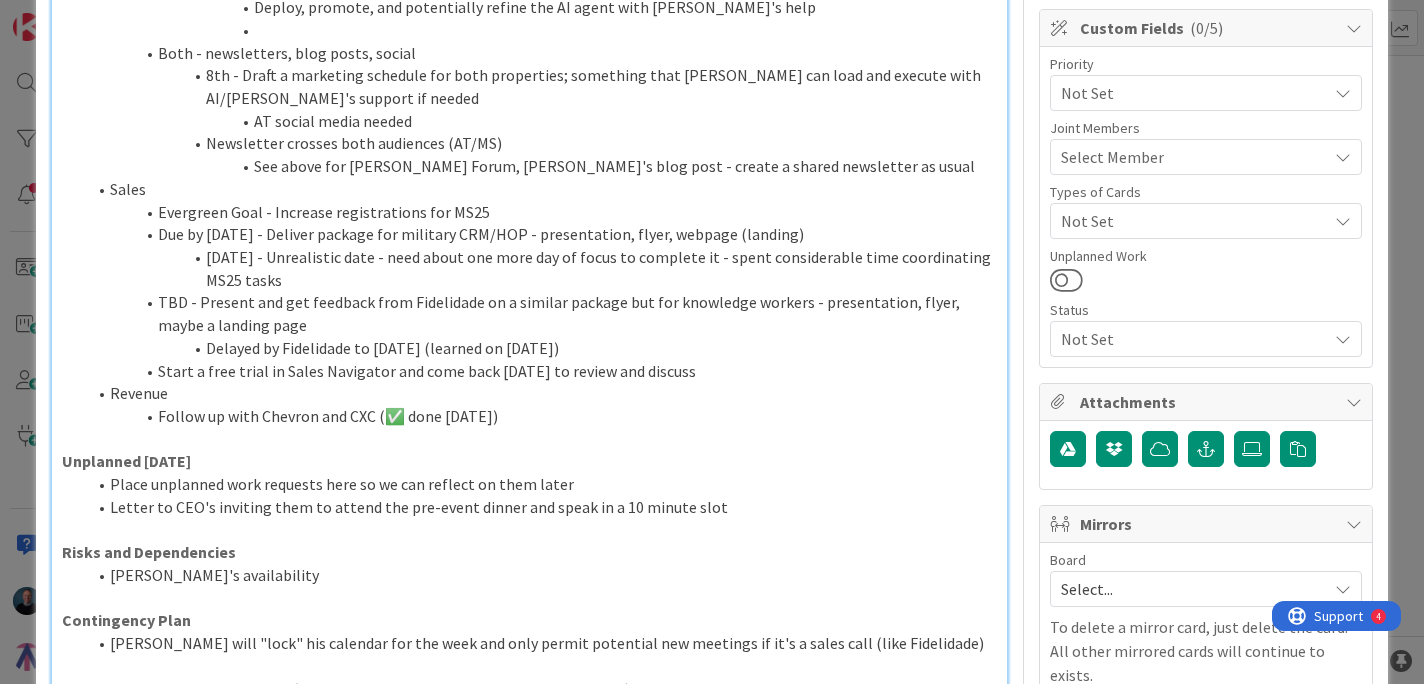 click on "[DATE] - Unrealistic date - need about one more day of focus to complete it - spent considerable time coordinating MS25 tasks" at bounding box center [542, 268] 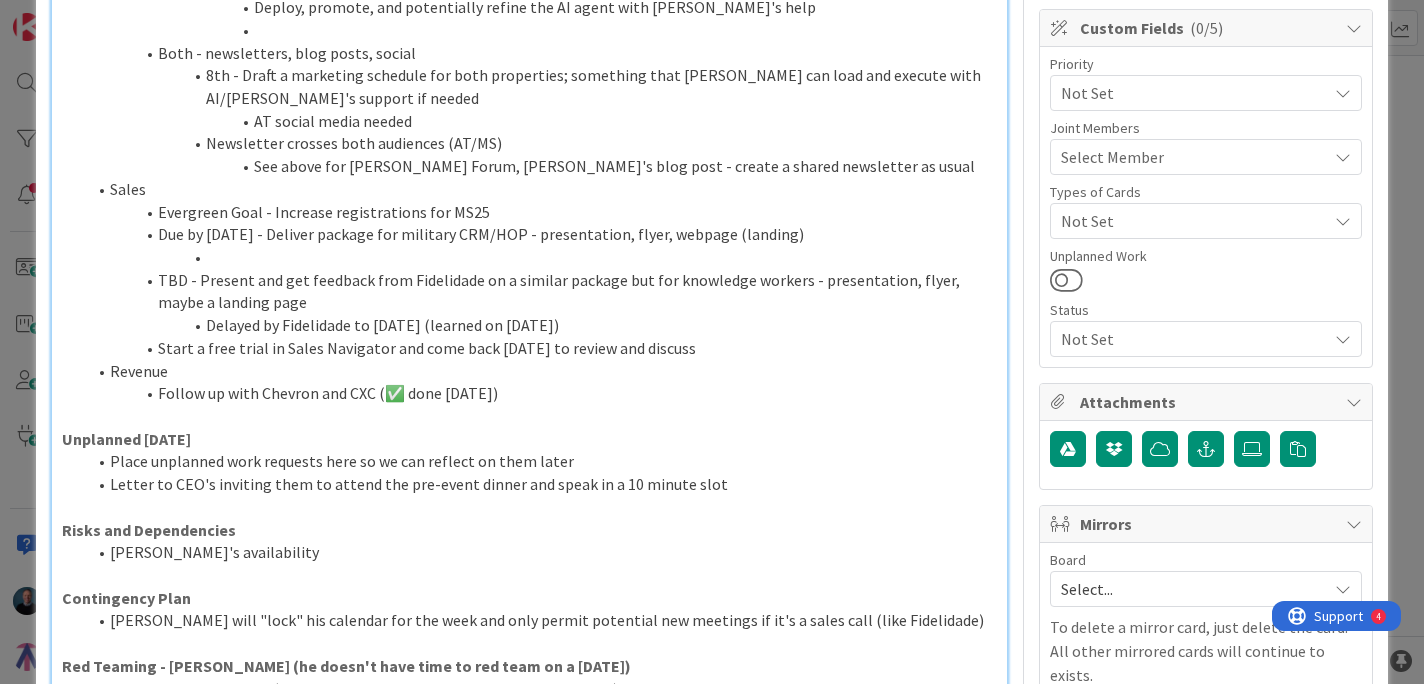 click on "TBD - Present and get feedback from Fidelidade on a similar package but for knowledge workers - presentation, flyer, maybe a landing page" at bounding box center (542, 291) 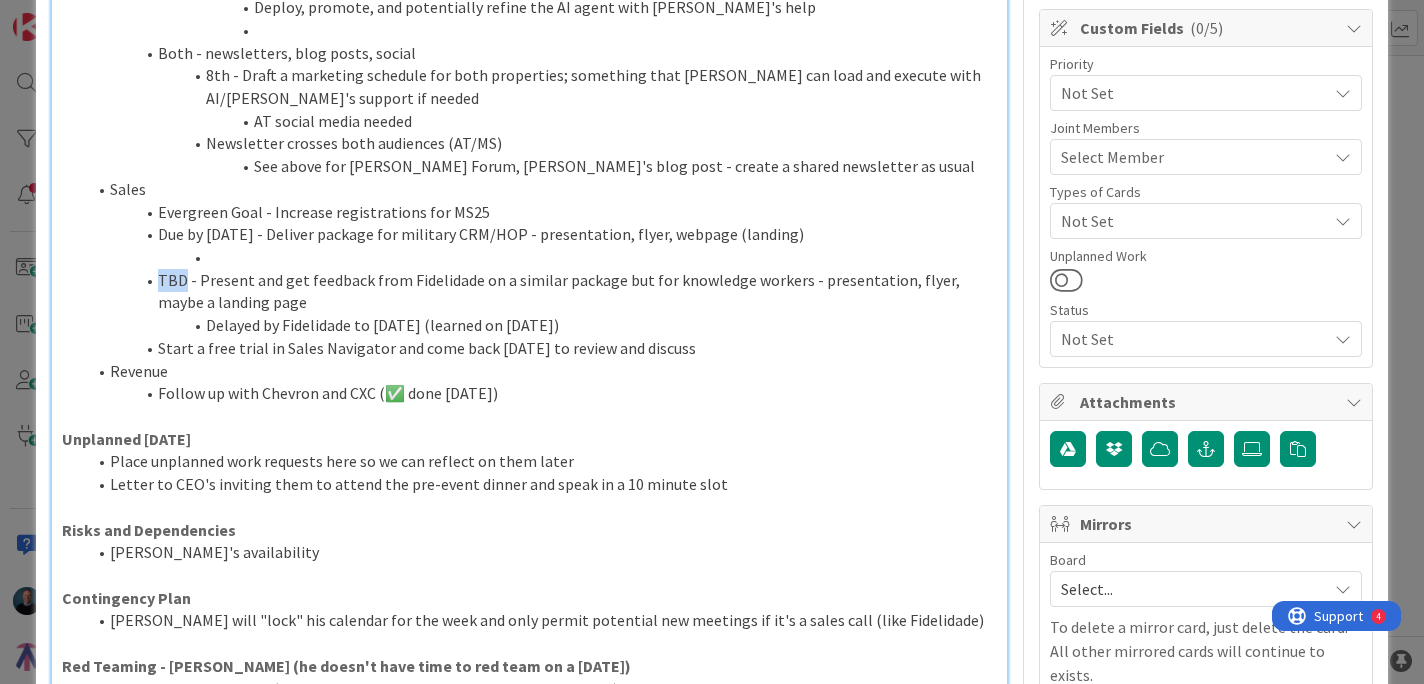 click on "TBD - Present and get feedback from Fidelidade on a similar package but for knowledge workers - presentation, flyer, maybe a landing page" at bounding box center (542, 291) 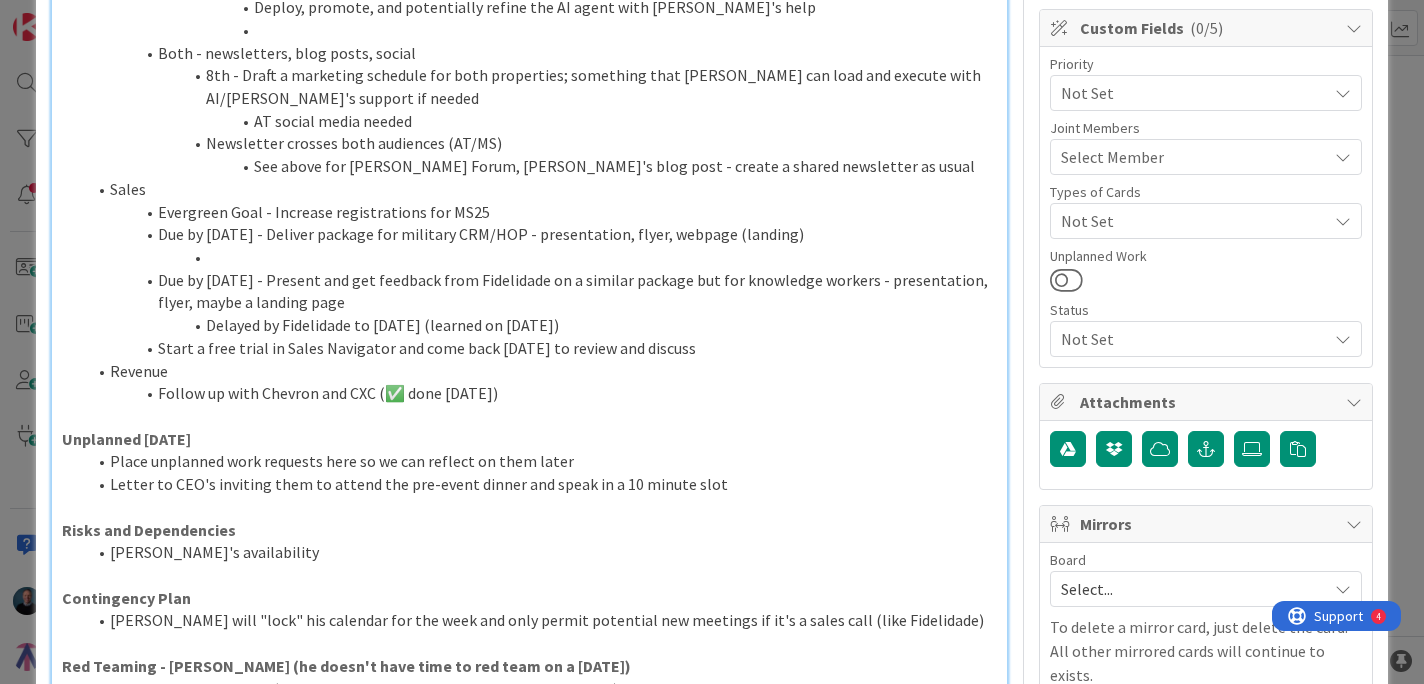 drag, startPoint x: 205, startPoint y: 325, endPoint x: 623, endPoint y: 329, distance: 418.01913 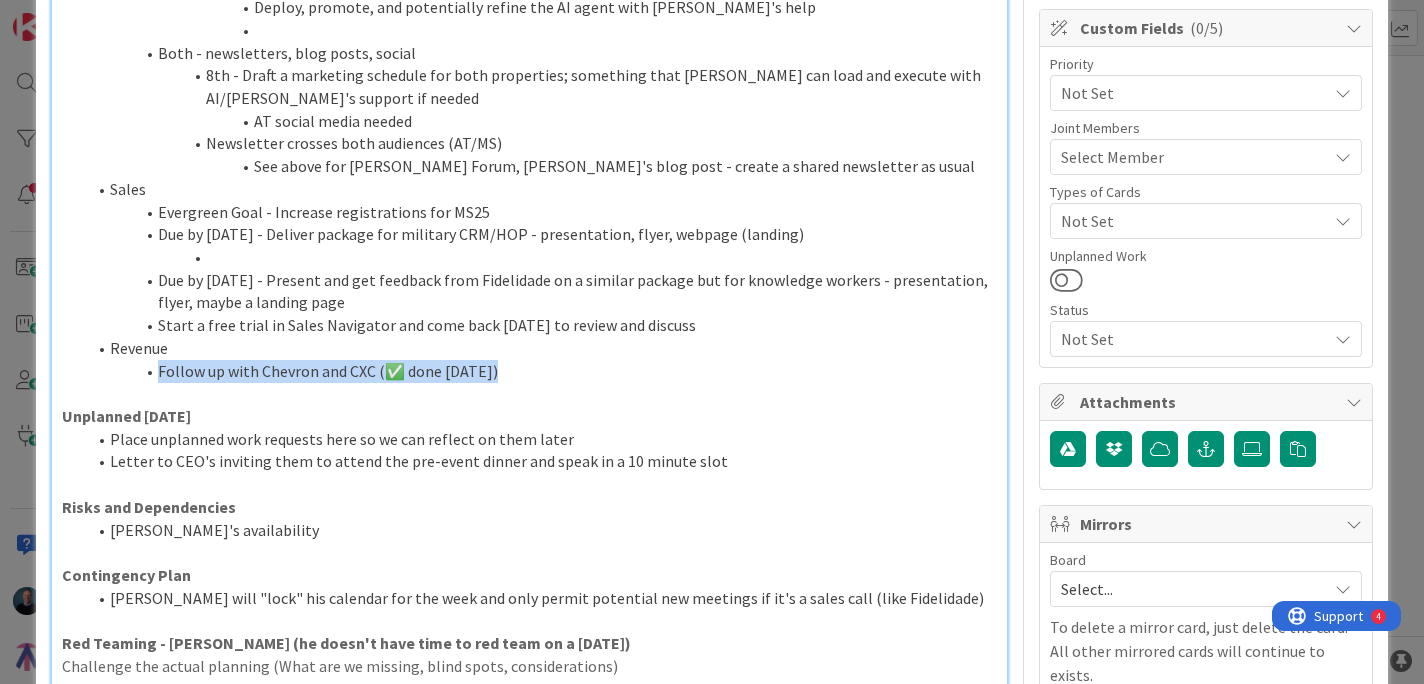 drag, startPoint x: 159, startPoint y: 368, endPoint x: 493, endPoint y: 372, distance: 334.02396 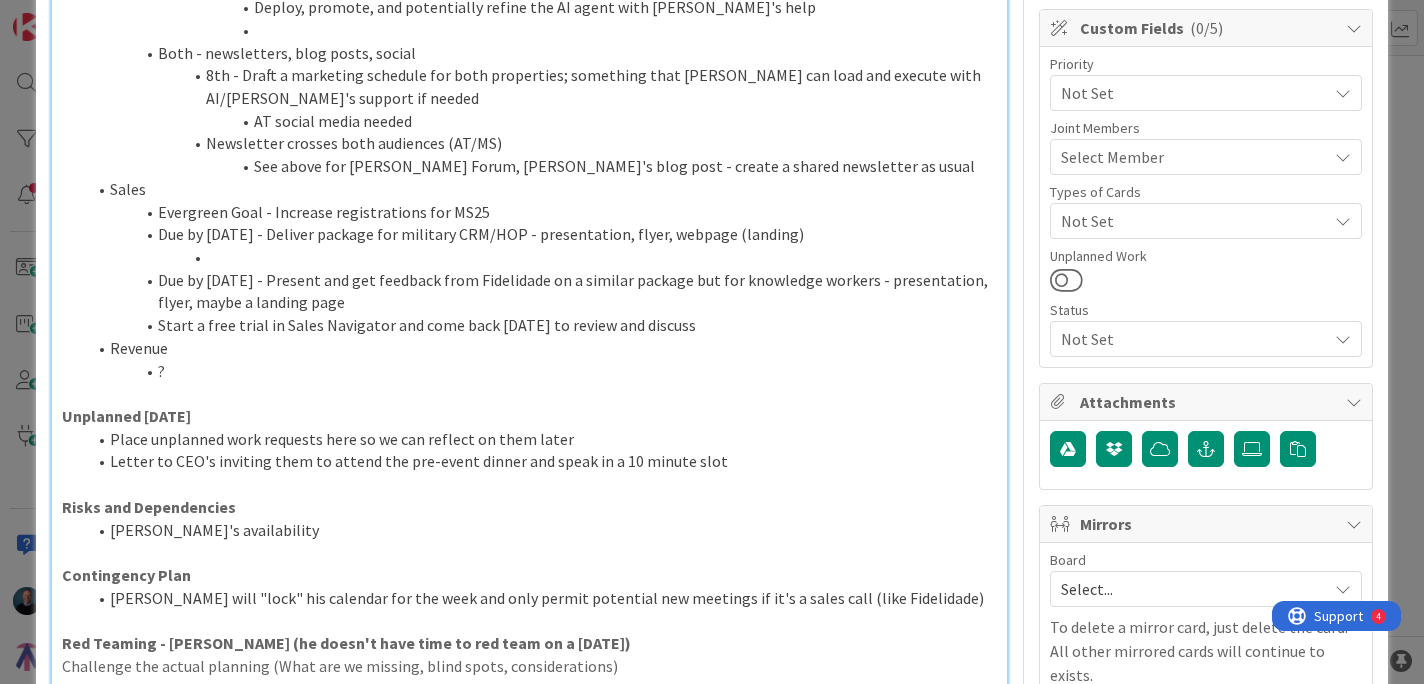 click on "Letter to CEO's inviting them to attend the pre-event dinner and speak in a 10 minute slot" at bounding box center [542, 461] 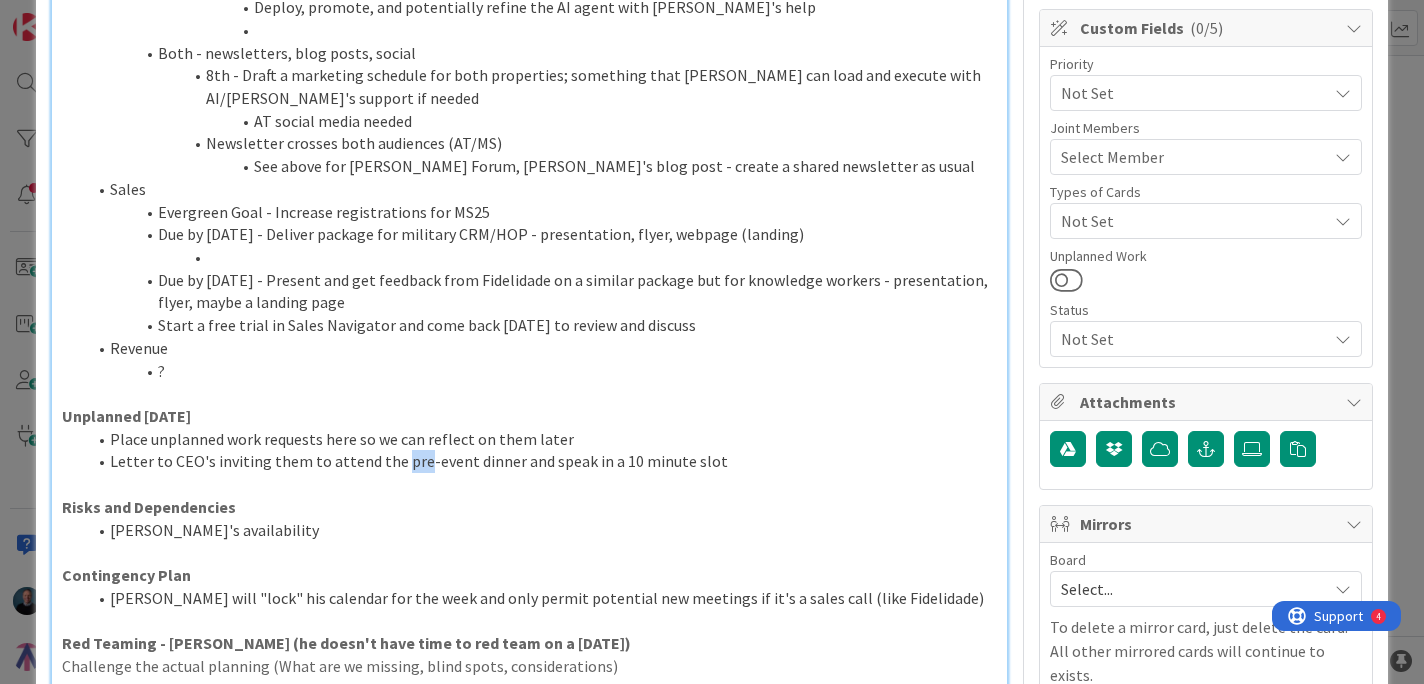 click on "Letter to CEO's inviting them to attend the pre-event dinner and speak in a 10 minute slot" at bounding box center [542, 461] 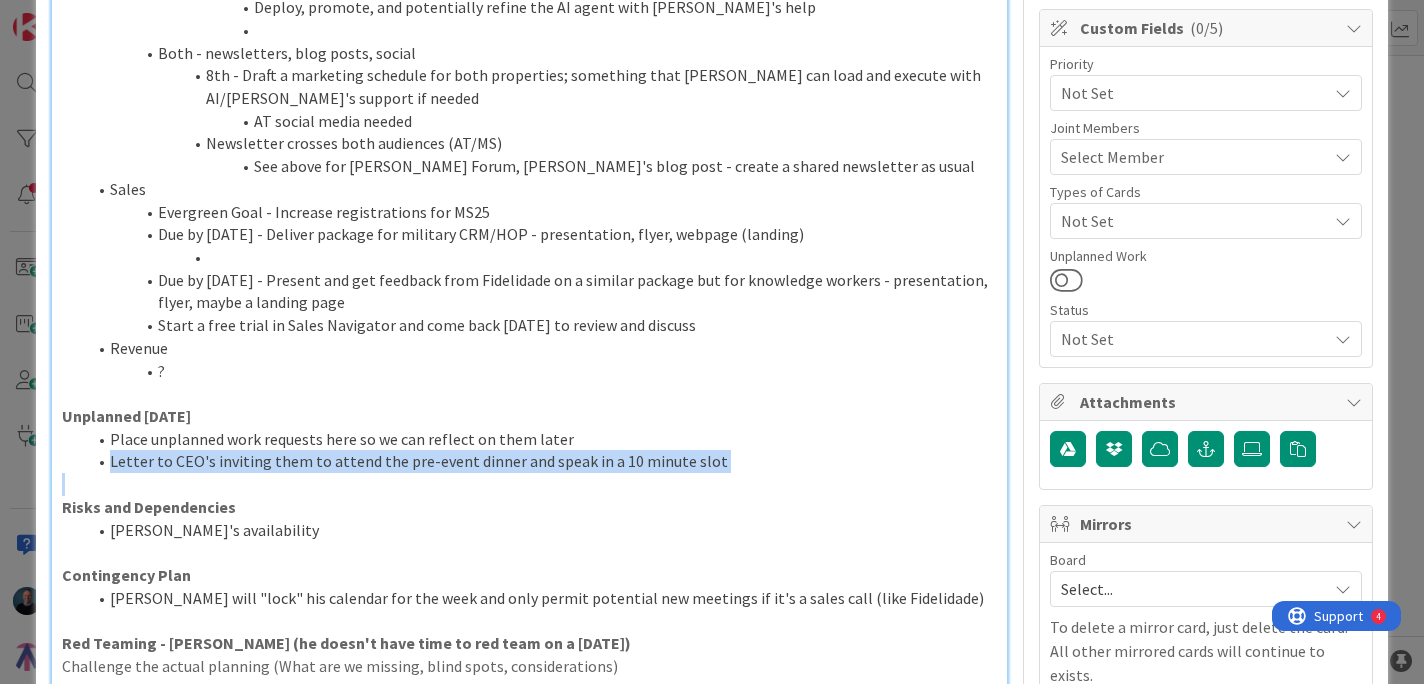 click on "Letter to CEO's inviting them to attend the pre-event dinner and speak in a 10 minute slot" at bounding box center (542, 461) 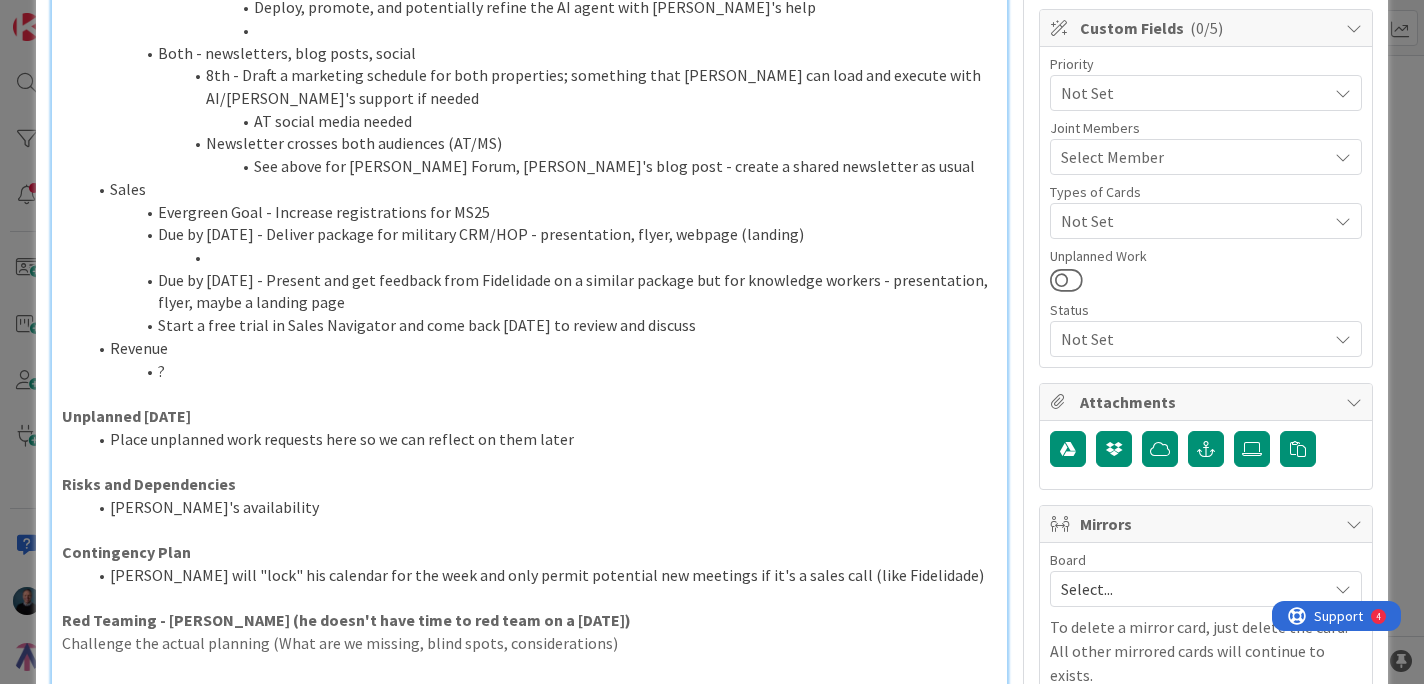 click on "Unplanned [DATE]" at bounding box center (126, 416) 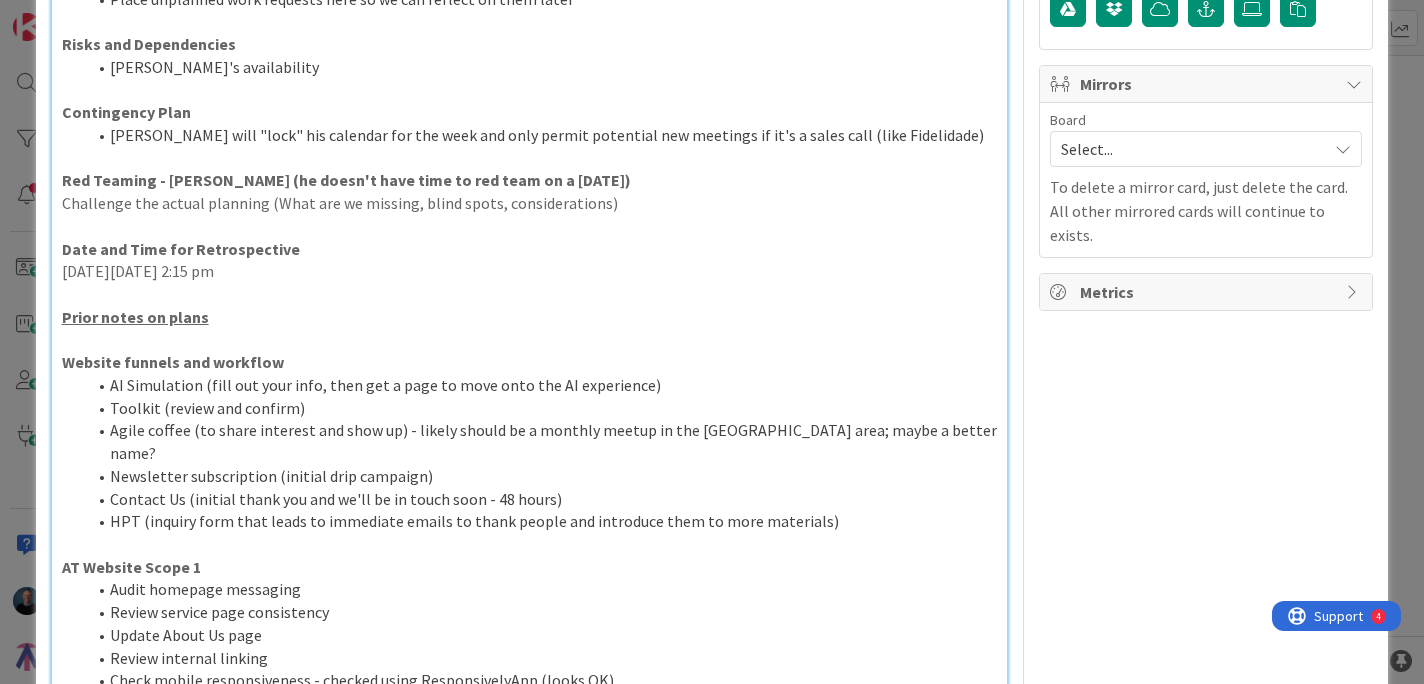 scroll, scrollTop: 997, scrollLeft: 0, axis: vertical 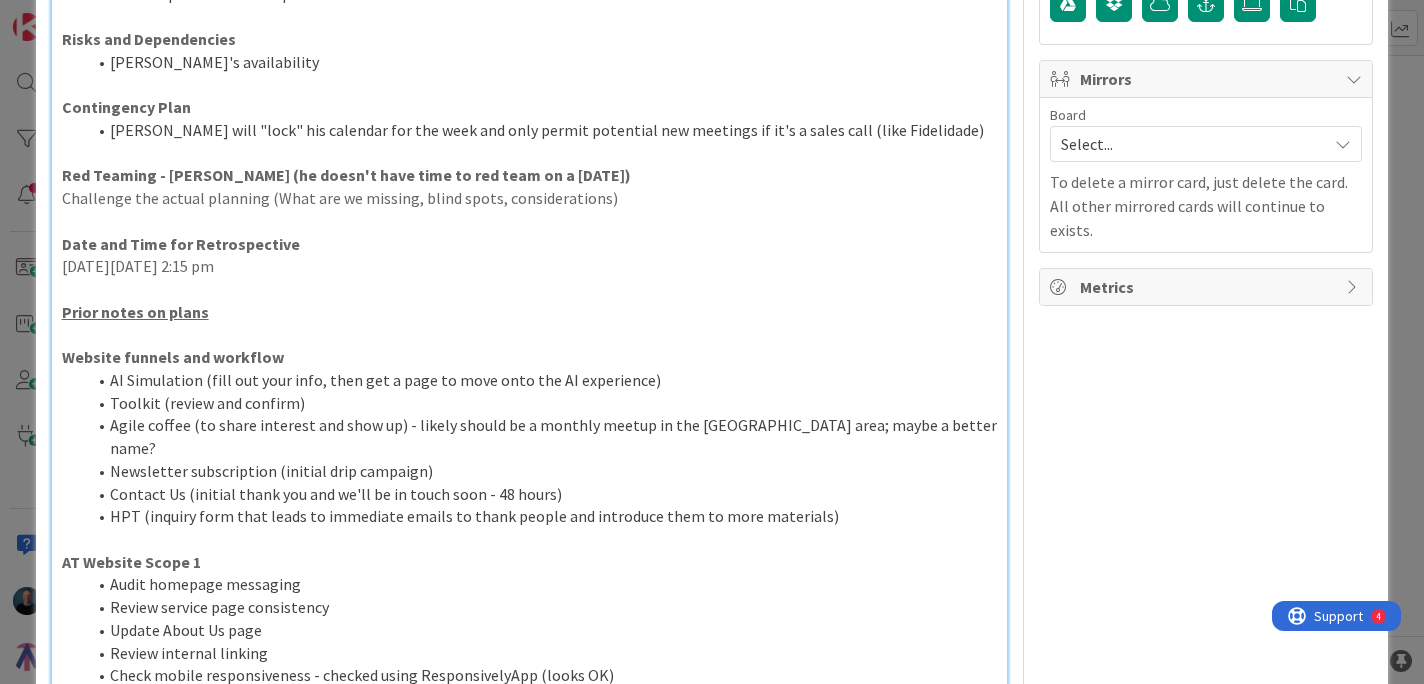 click on "[DATE][DATE] 2:15 pm" at bounding box center [530, 266] 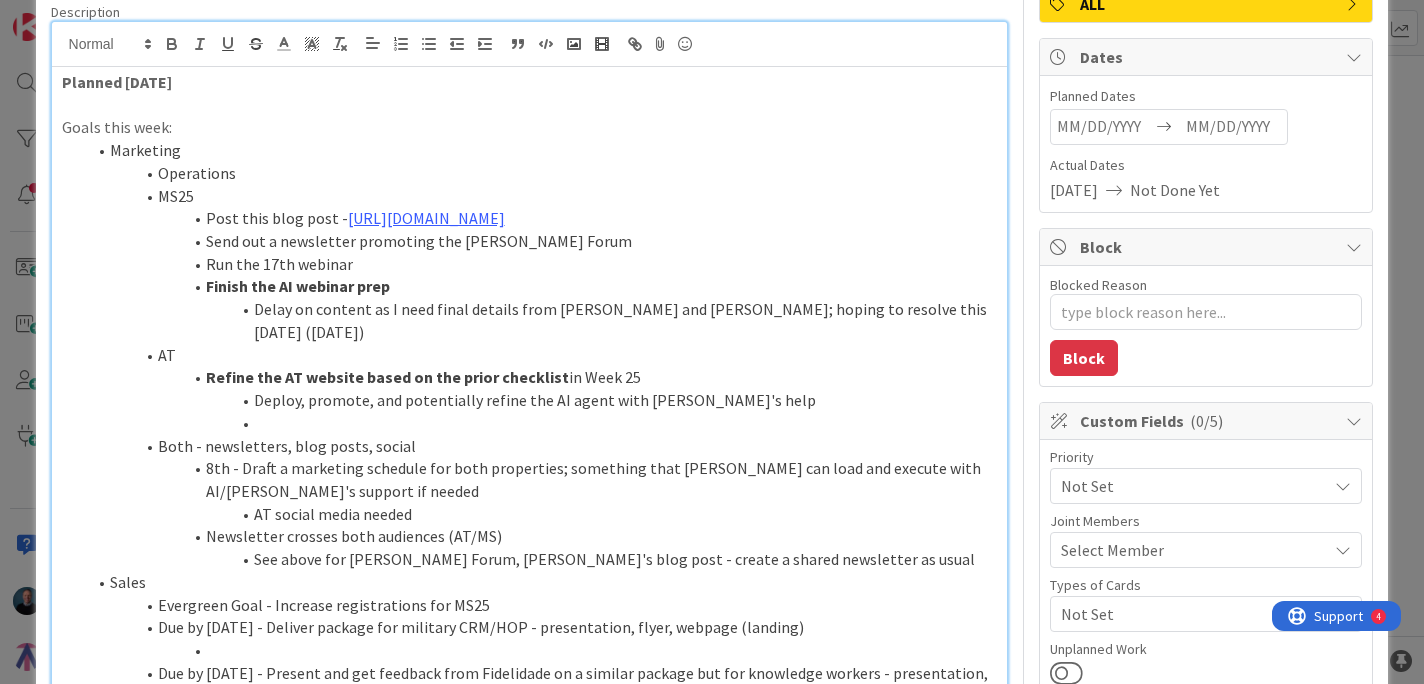 scroll, scrollTop: 0, scrollLeft: 0, axis: both 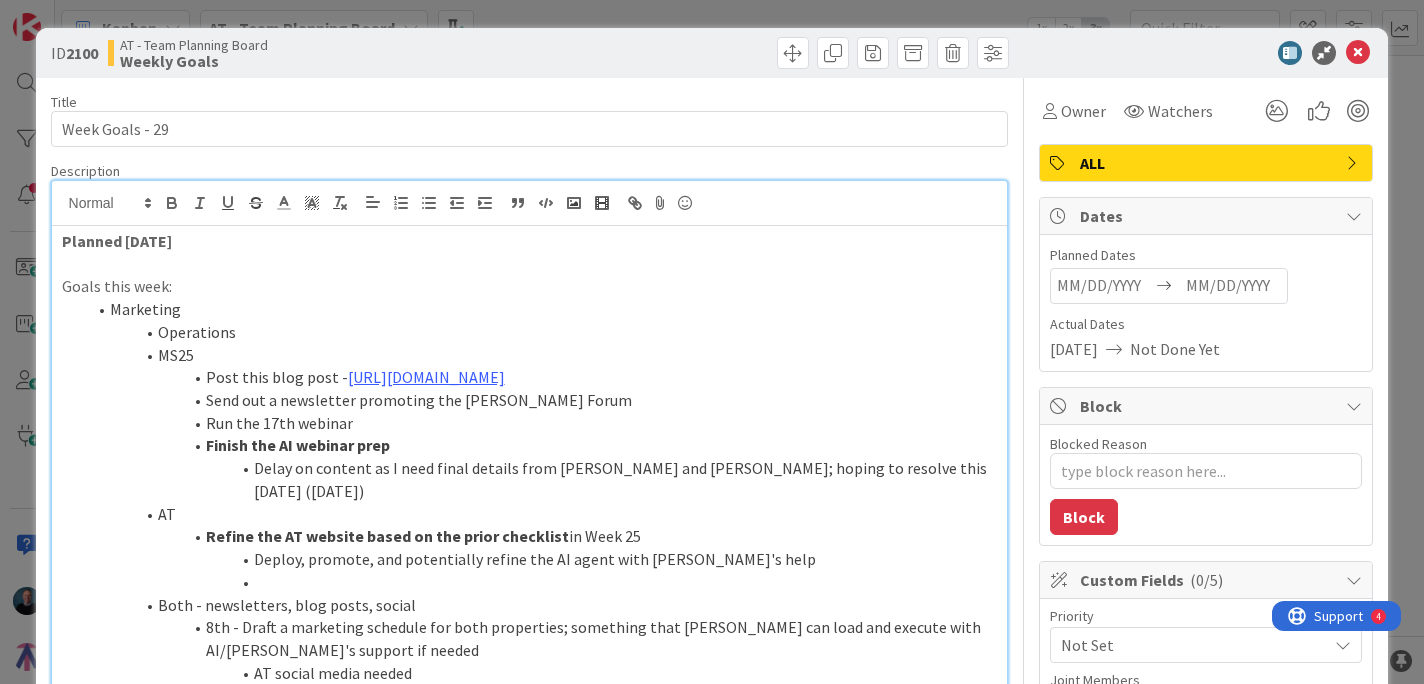 click on "Planned [DATE]" at bounding box center (117, 241) 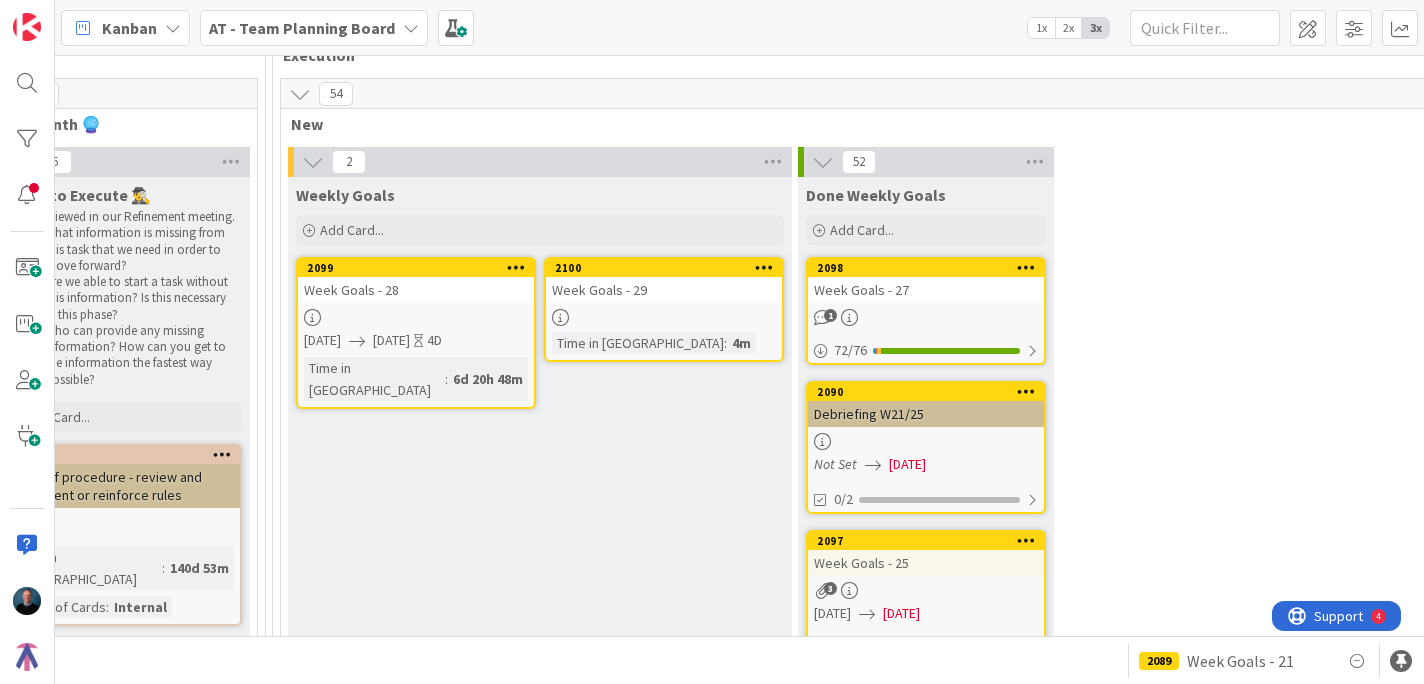 scroll, scrollTop: 1156, scrollLeft: 474, axis: both 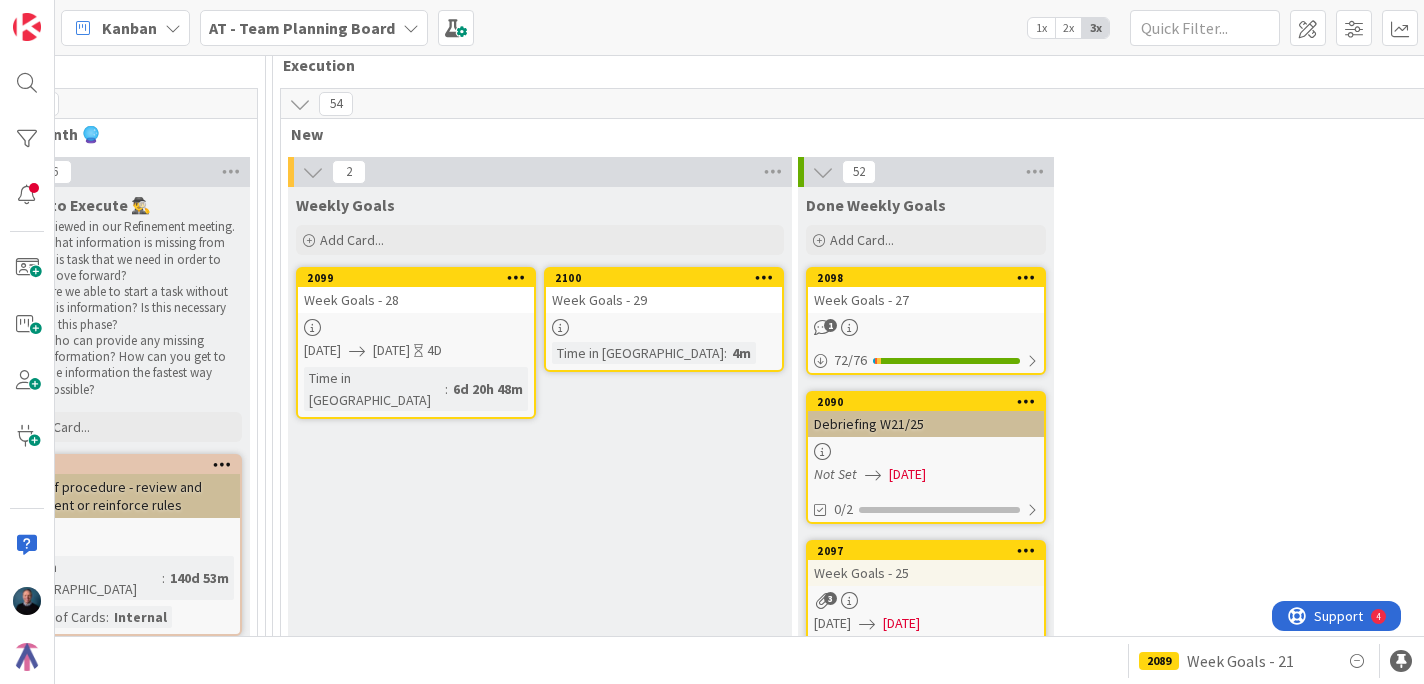 click at bounding box center (664, 327) 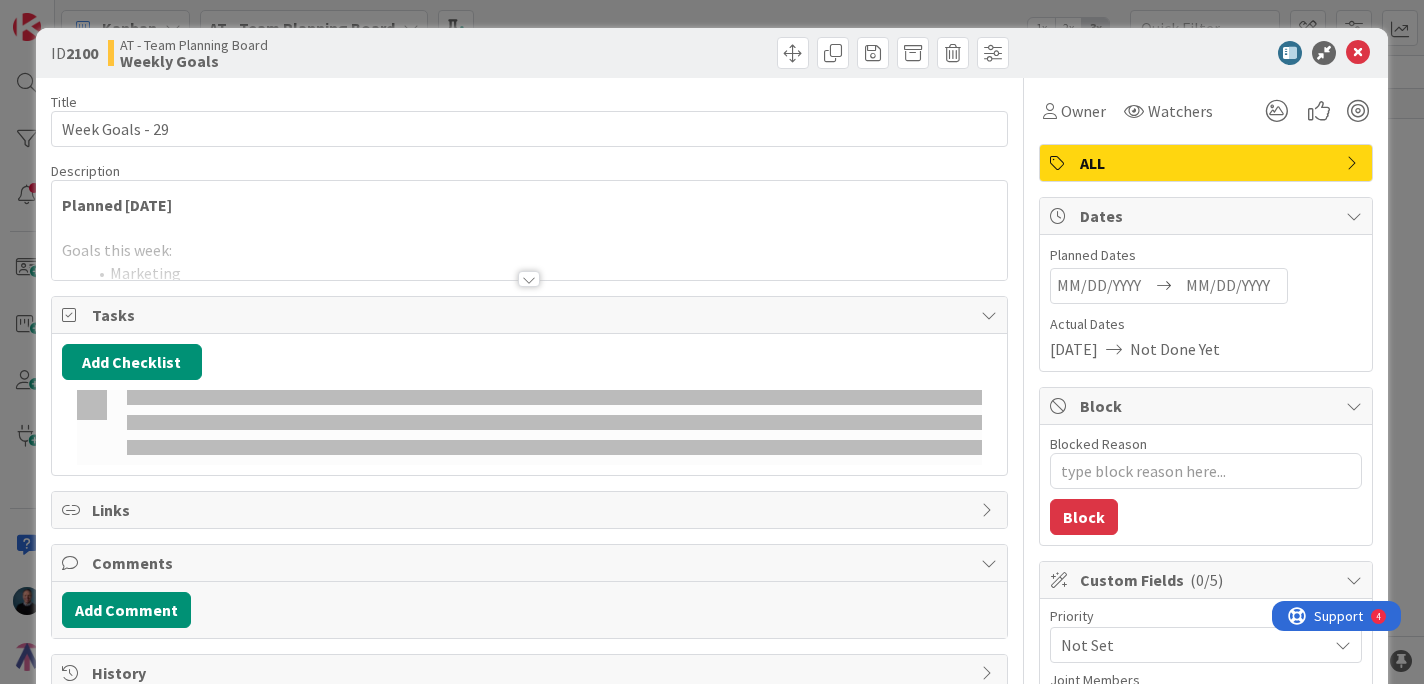scroll, scrollTop: 0, scrollLeft: 0, axis: both 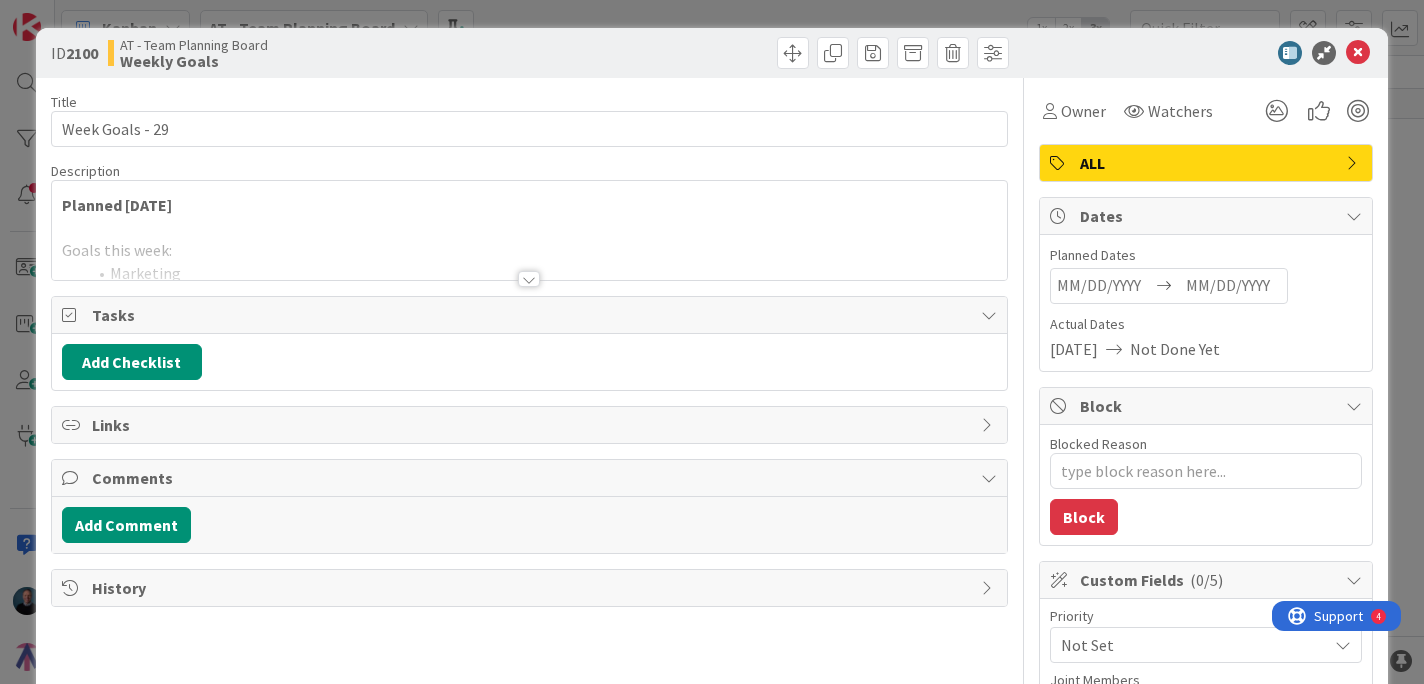 click at bounding box center (1104, 286) 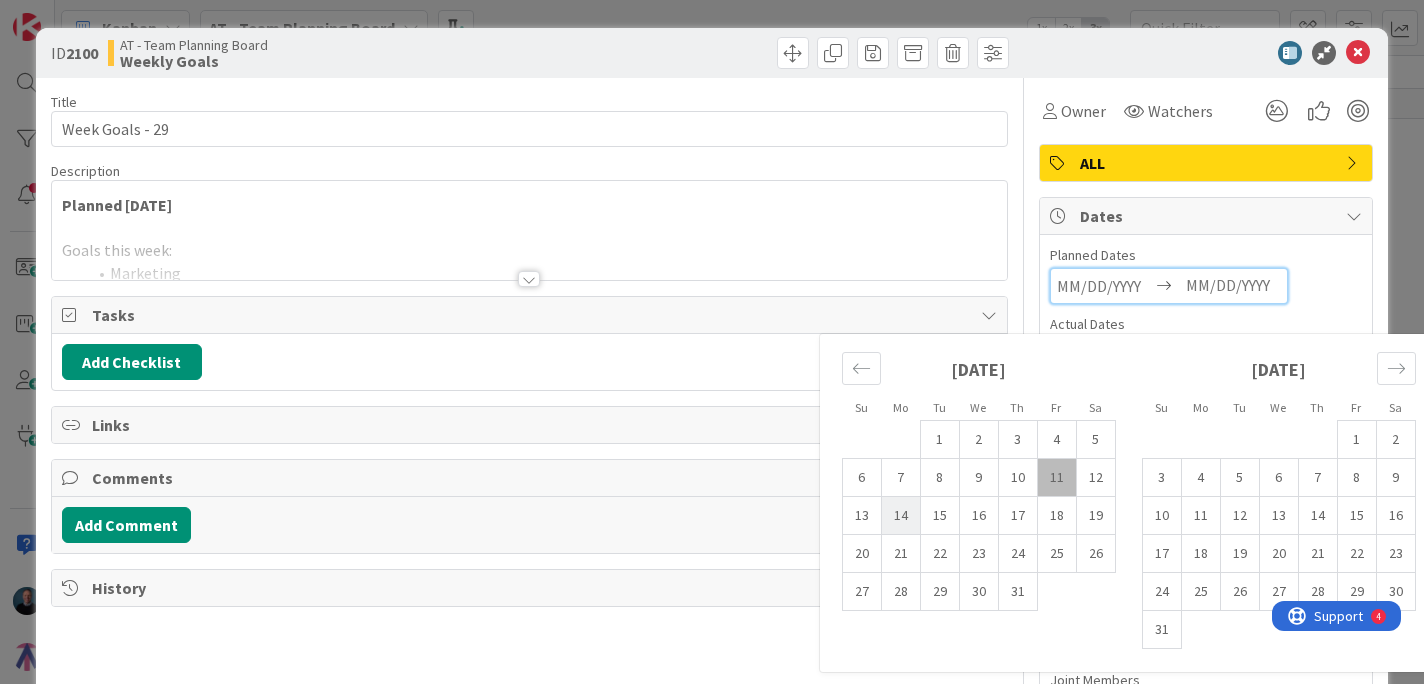 click on "14" at bounding box center (900, 516) 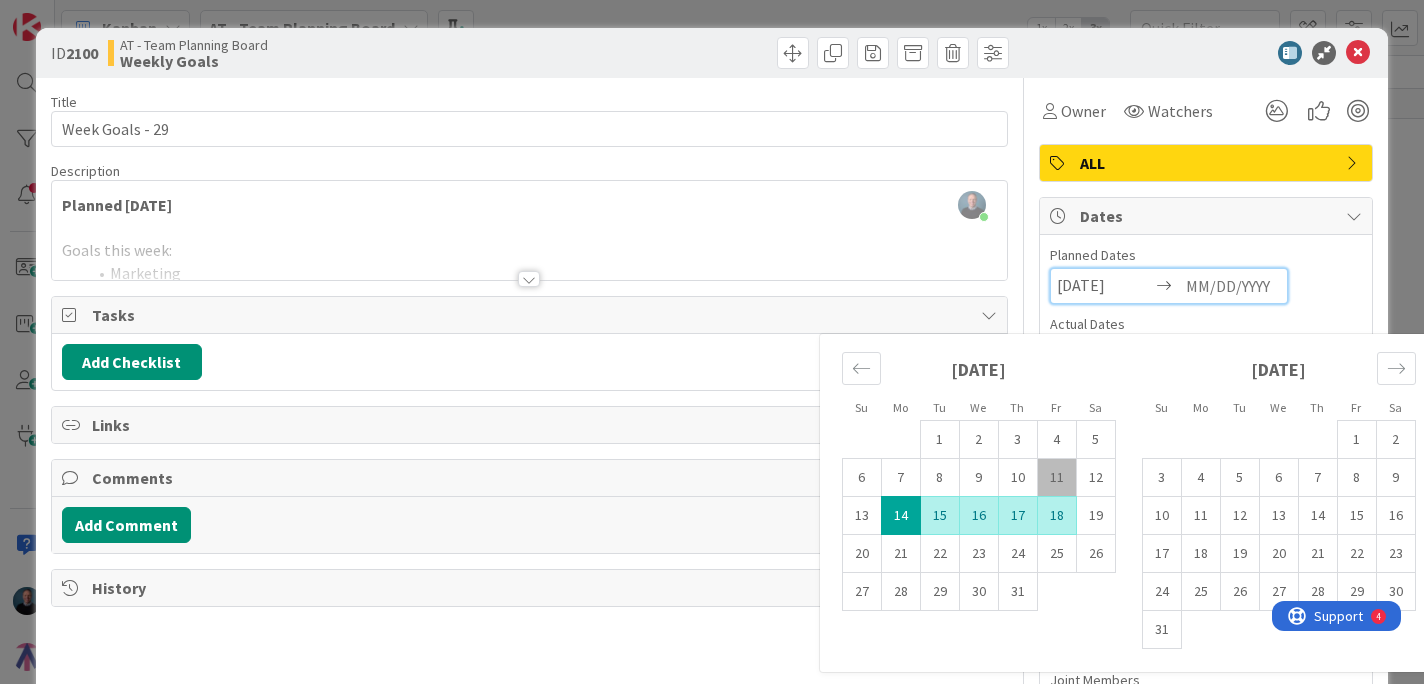 click on "18" at bounding box center [1056, 516] 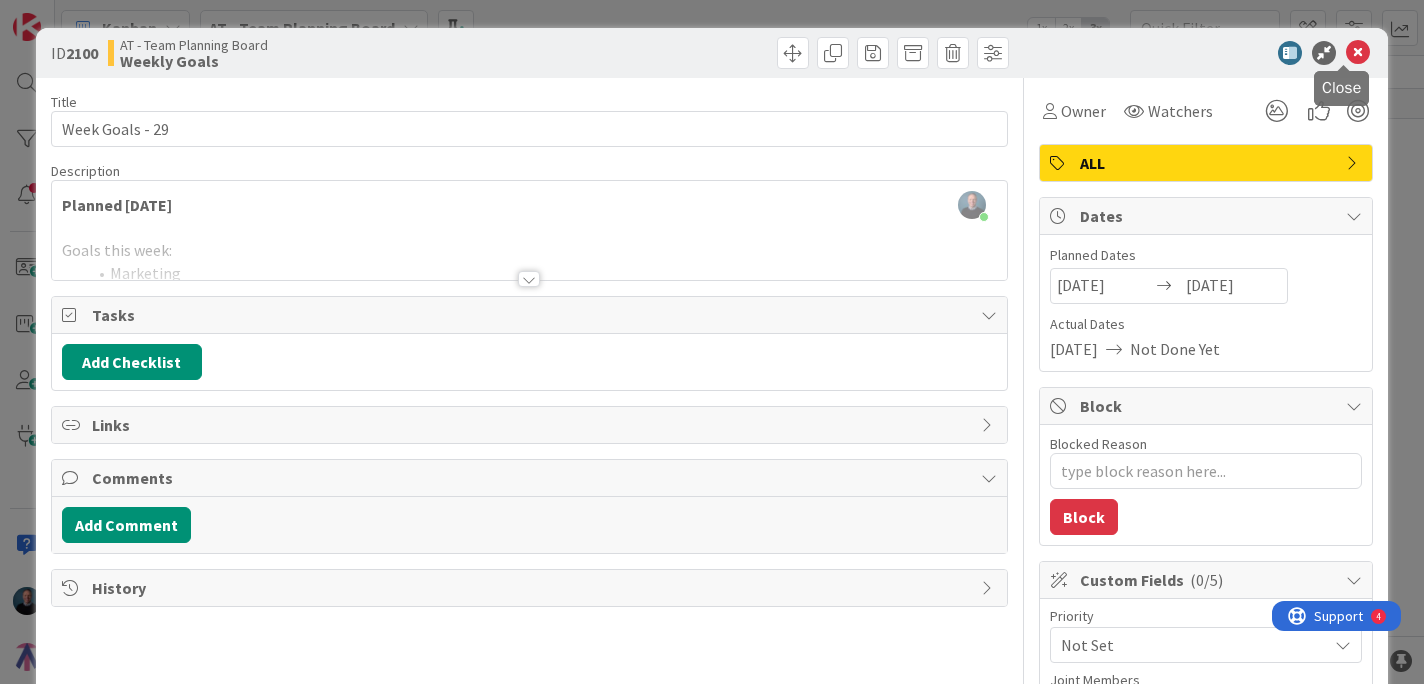 click at bounding box center (1358, 53) 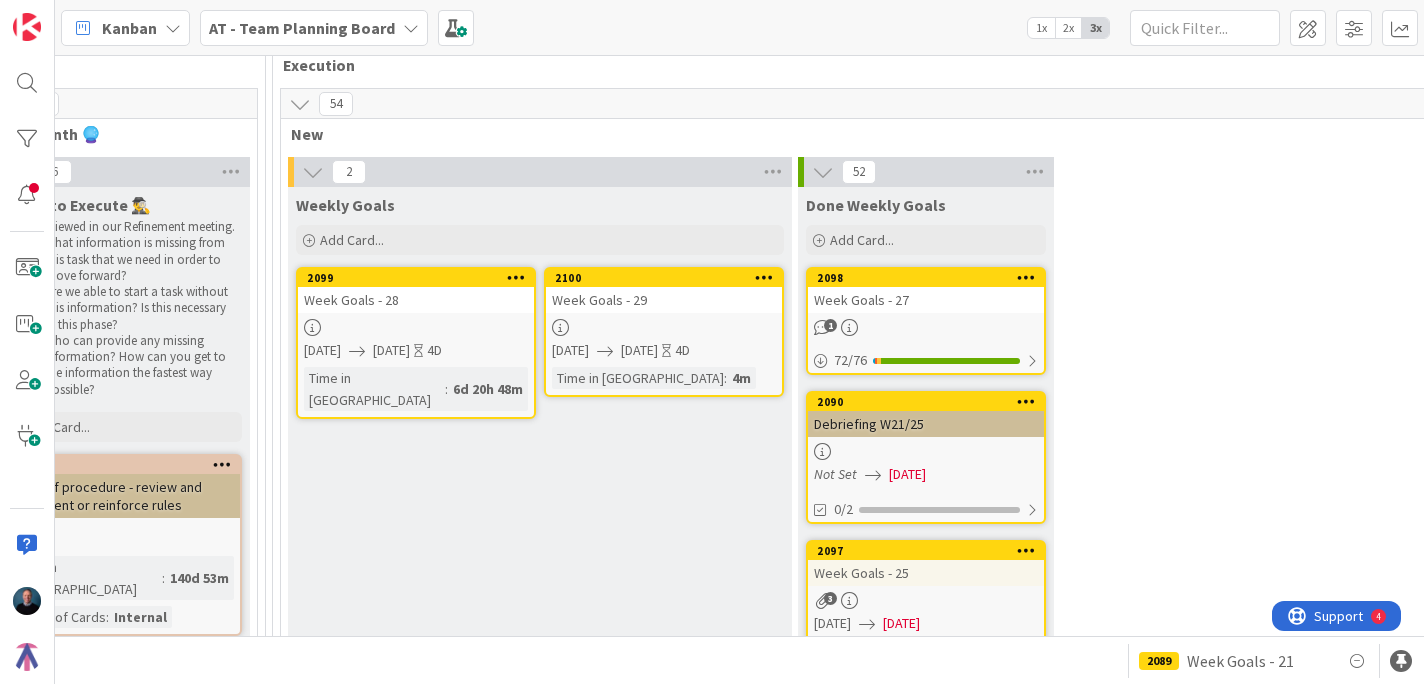 scroll, scrollTop: 0, scrollLeft: 0, axis: both 